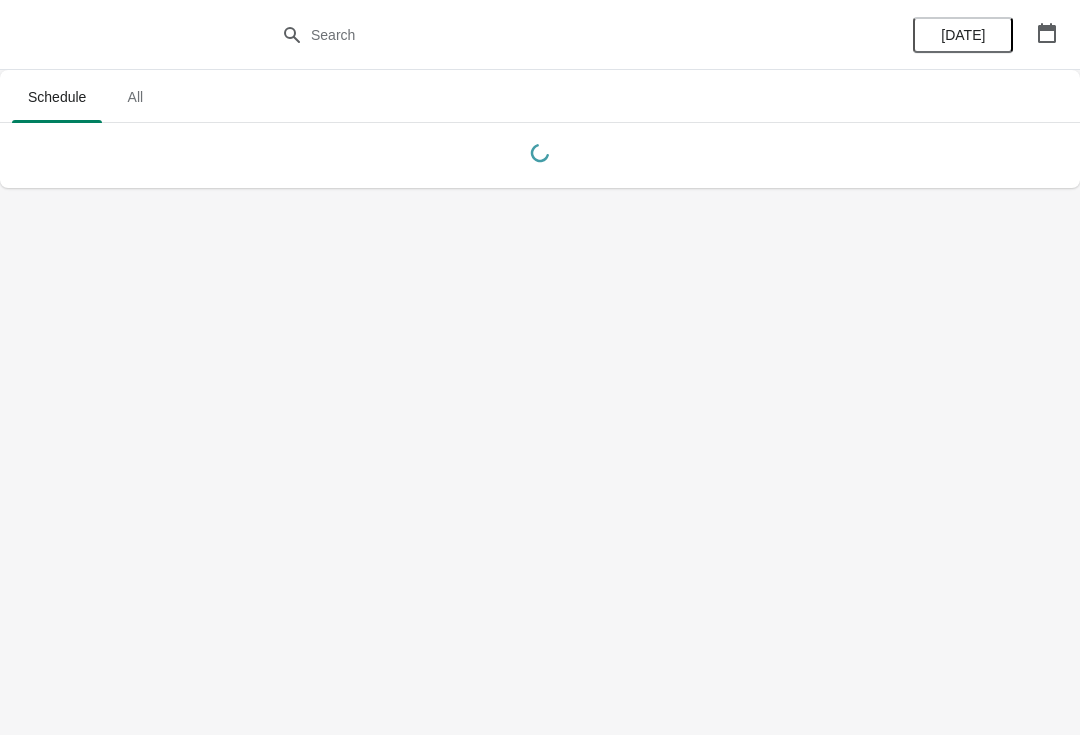 scroll, scrollTop: 0, scrollLeft: 0, axis: both 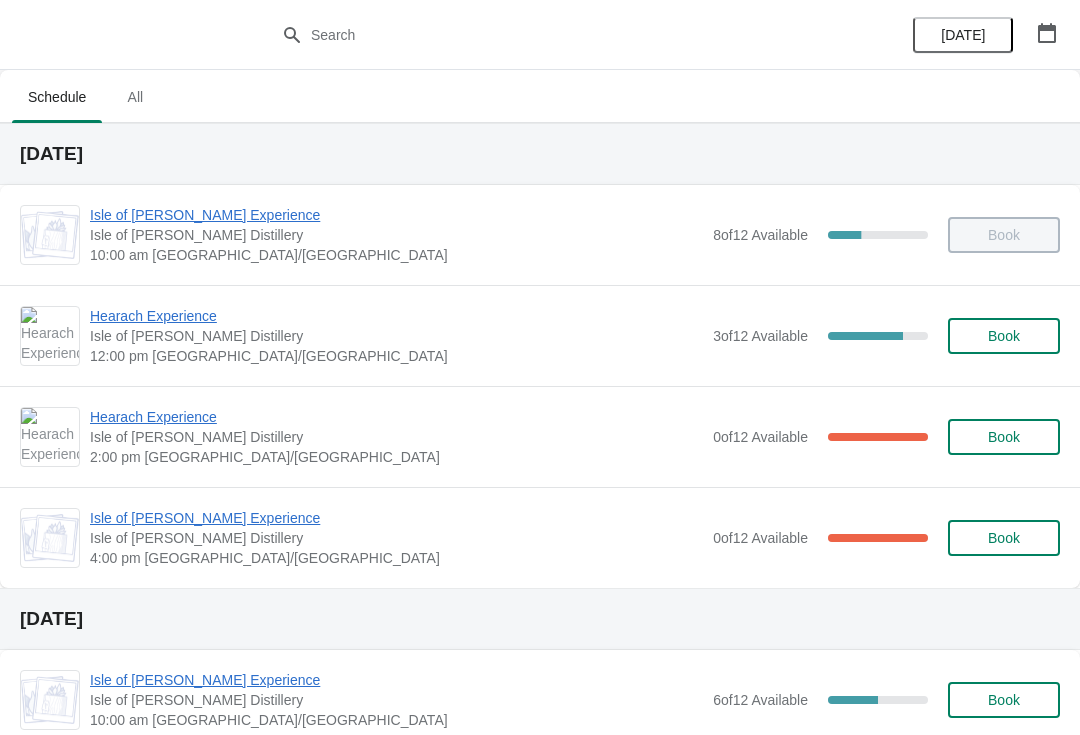 click on "Hearach Experience" at bounding box center (396, 316) 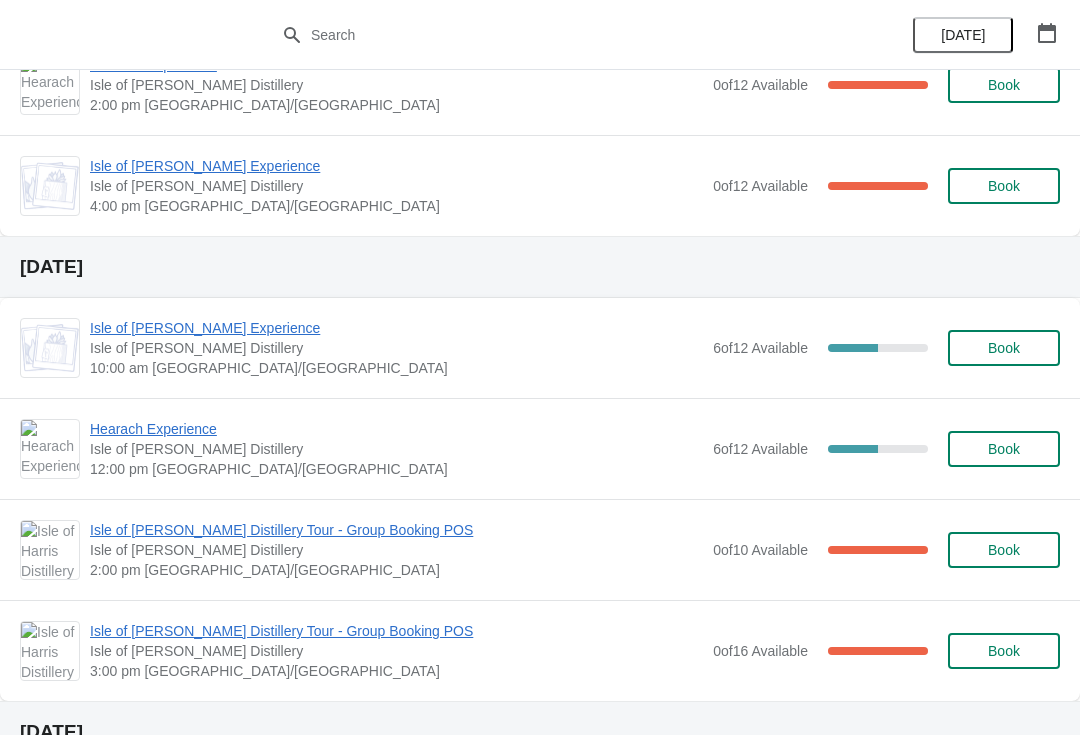 scroll, scrollTop: 353, scrollLeft: 0, axis: vertical 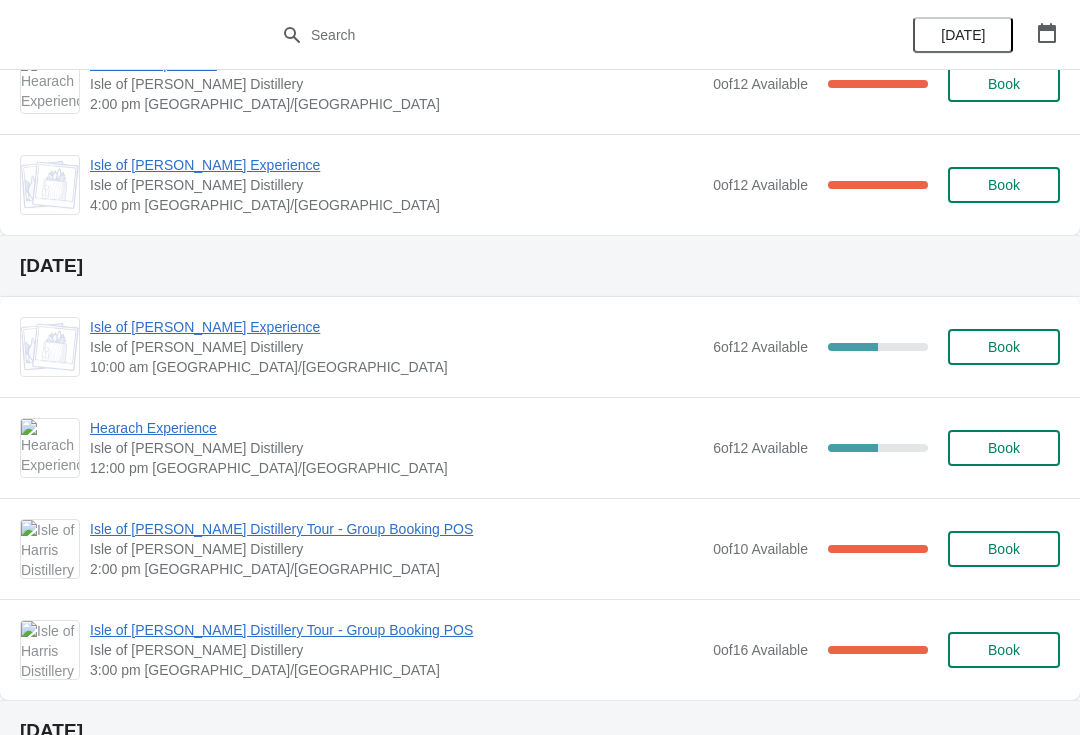 click on "Hearach Experience" at bounding box center [396, 428] 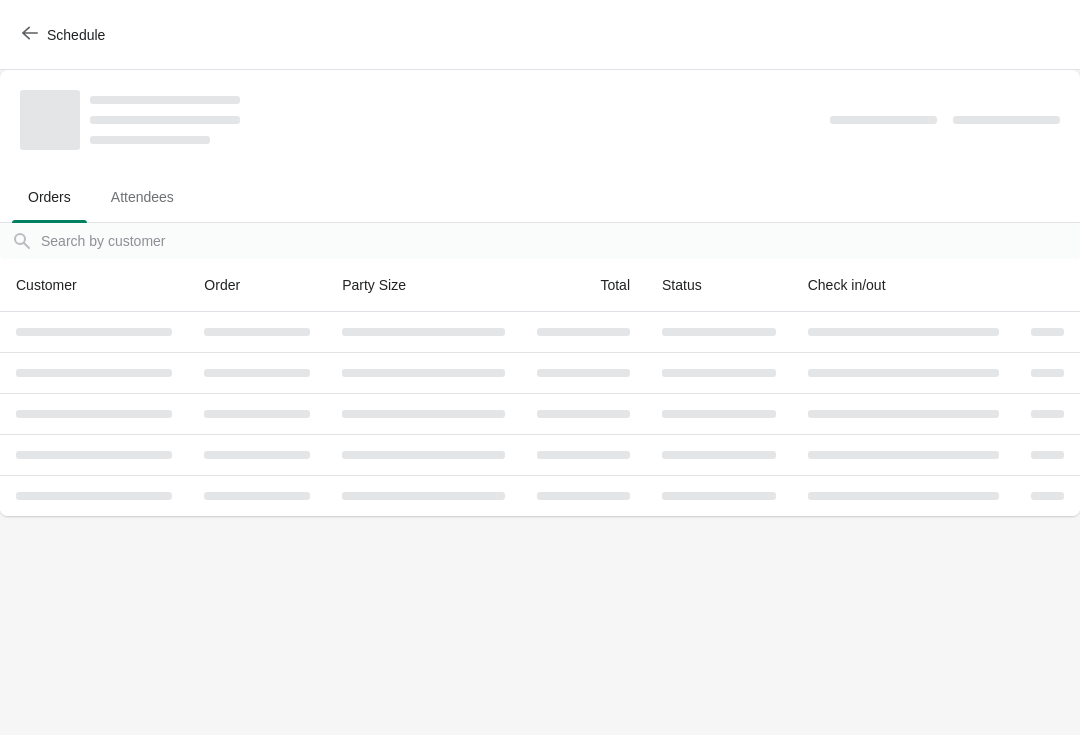 scroll, scrollTop: 0, scrollLeft: 0, axis: both 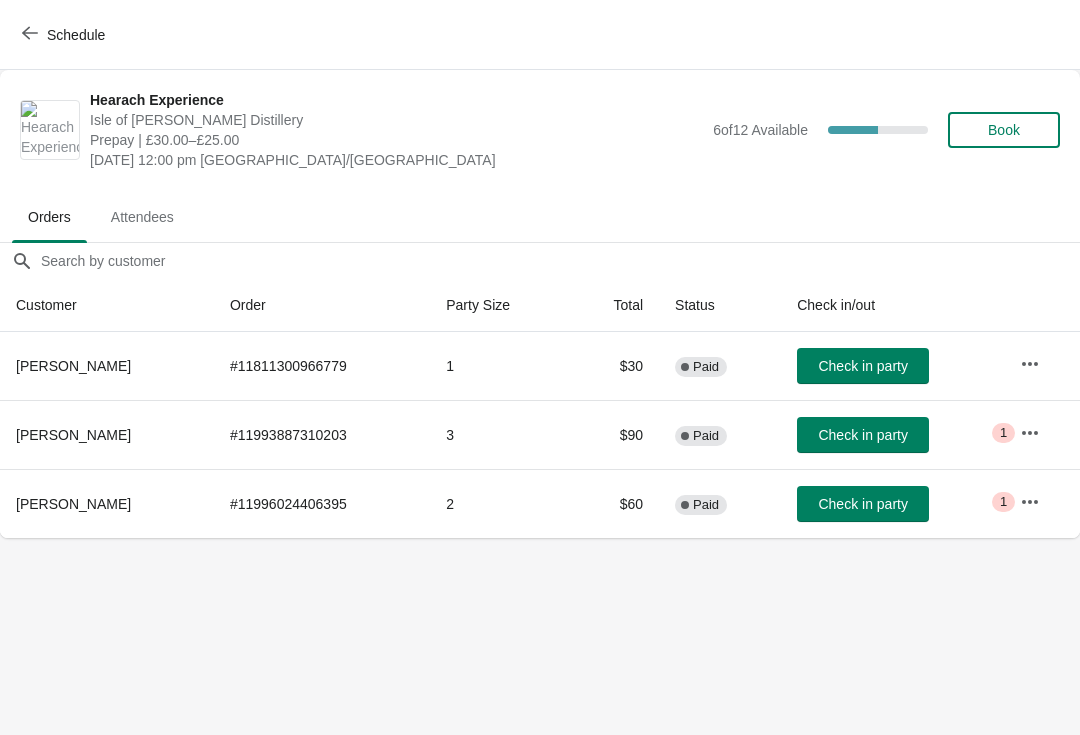 click on "Schedule" at bounding box center (65, 34) 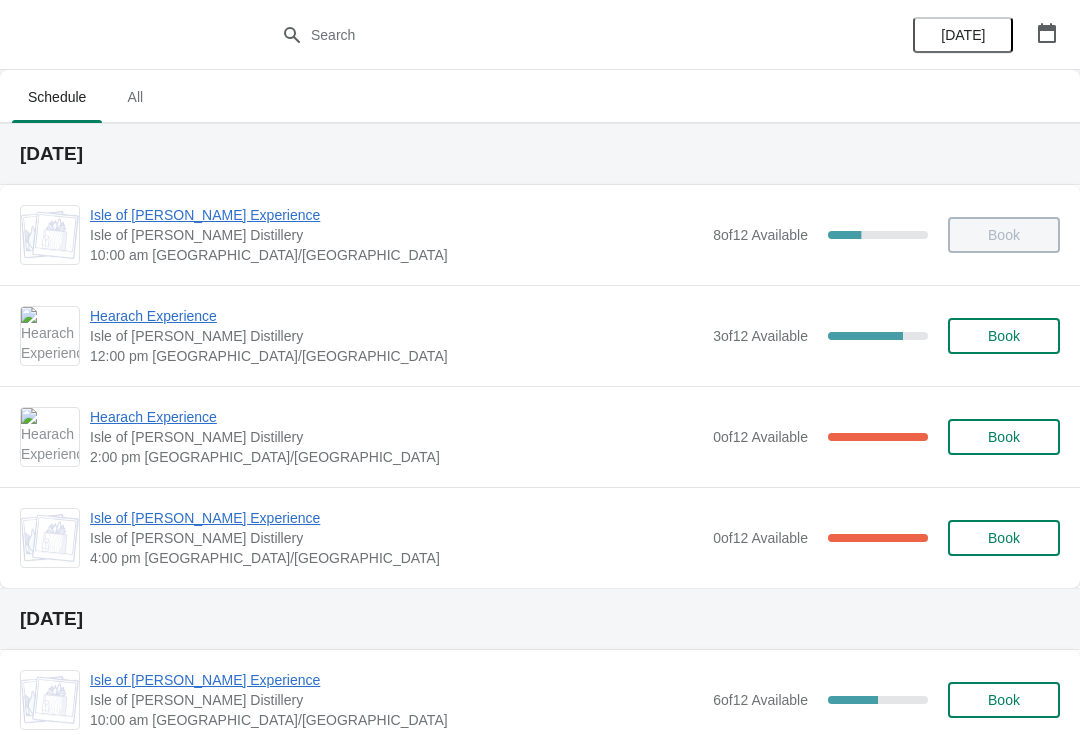click on "Hearach Experience" at bounding box center (396, 316) 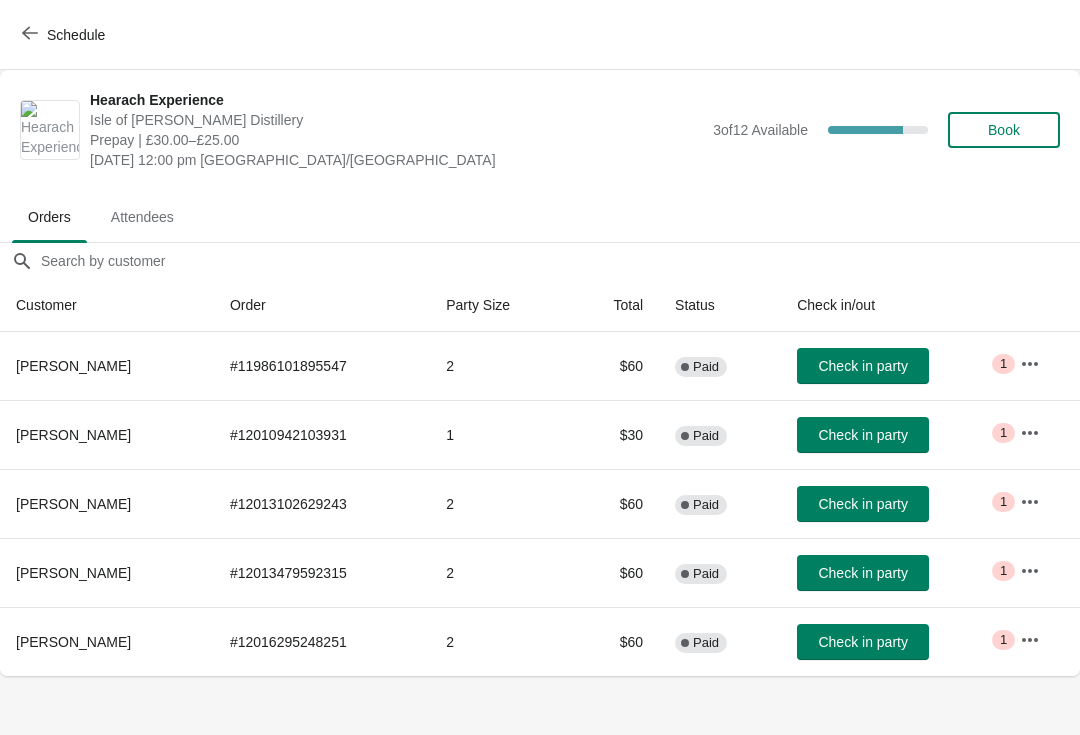 click on "Check in party" at bounding box center (862, 504) 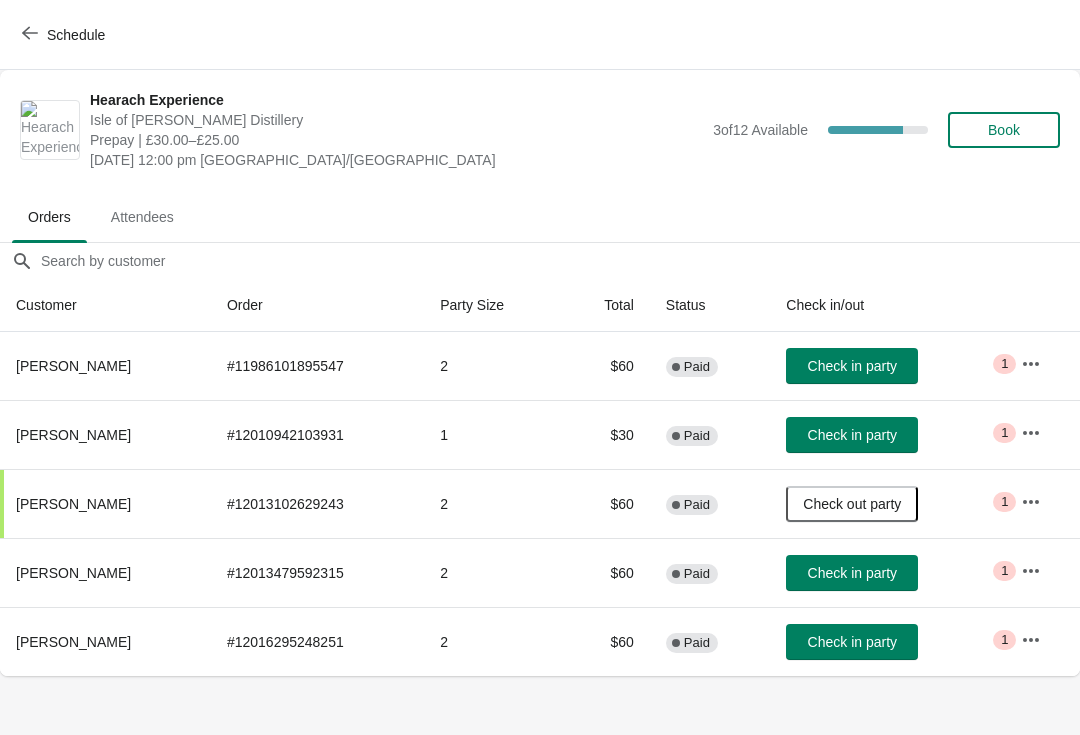 click on "Check in party" at bounding box center [852, 366] 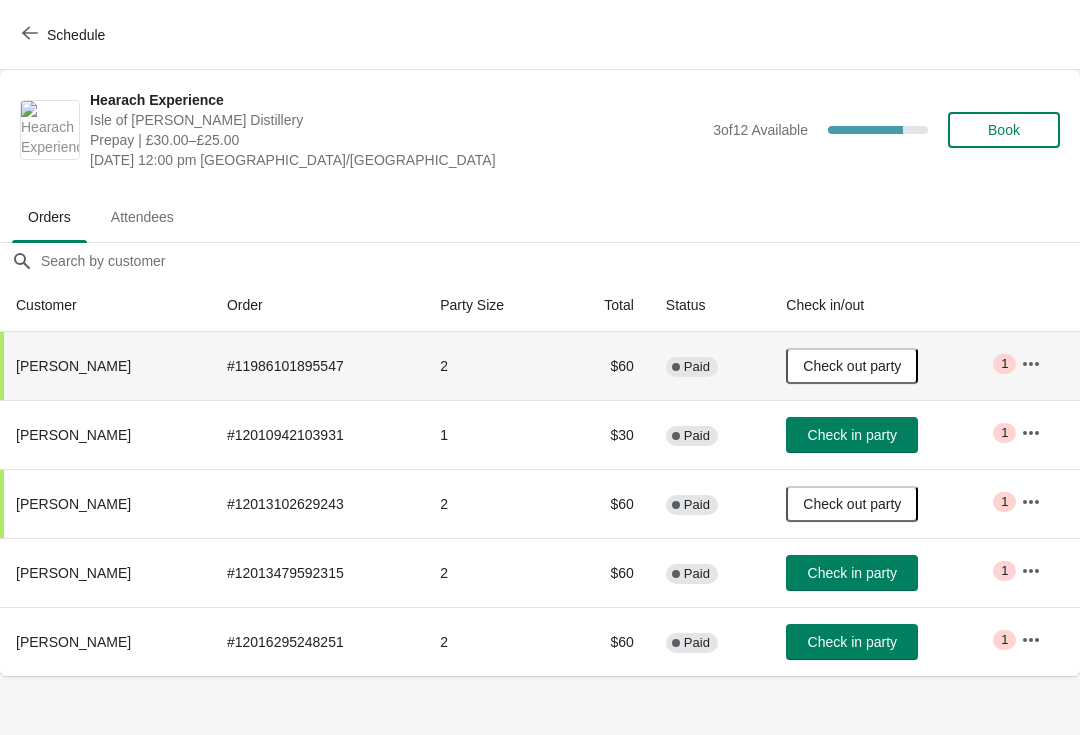 click on "Check in party" at bounding box center (852, 642) 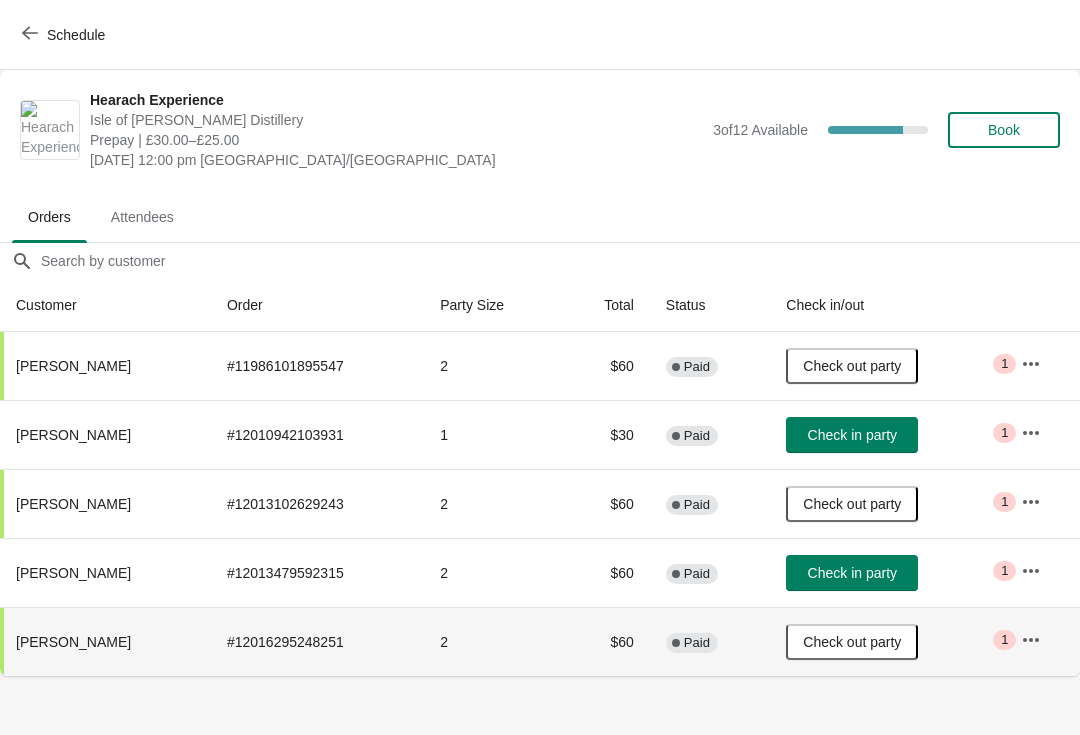 click on "Schedule Hearach Experience [GEOGRAPHIC_DATA][PERSON_NAME] Distillery Prepay | £30.00–£25.00 [DATE] 12:00 pm Europe/[GEOGRAPHIC_DATA] 3  of  12   Available 75 % Book Orders Attendees Orders Attendees Orders filter search Customer Order Party Size Total Status Check in/out [PERSON_NAME] # 11986101895547 2 $60 Complete Paid Check out party Critical 1 [PERSON_NAME] # 12010942103931 1 $30 Complete Paid Check in party Critical 1 [PERSON_NAME] # 12013102629243 2 $60 Complete Paid Check out party Critical 1 [PERSON_NAME] # 12013479592315 2 $60 Complete Paid Check in party Critical 1 [PERSON_NAME] # 12016295248251 2 $60 Complete Paid Check out party Critical 1 Order Details Actions Transfer Restock 3  /  5  Checked in Close" at bounding box center [540, 367] 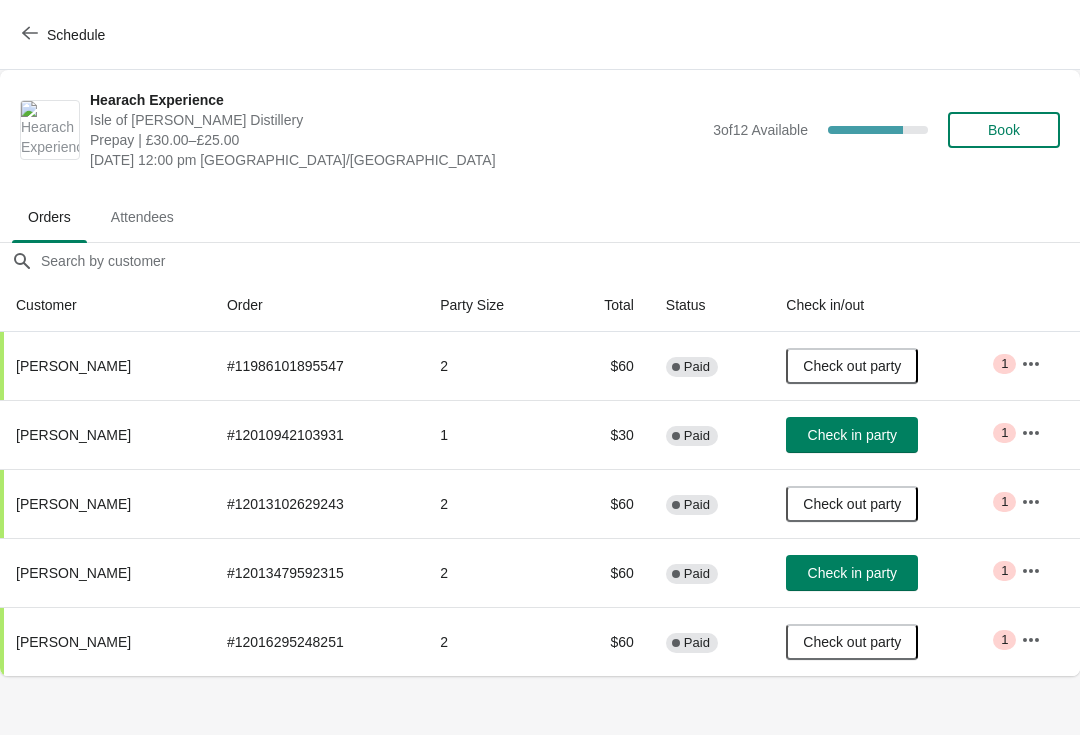 click on "Check in party" at bounding box center (852, 573) 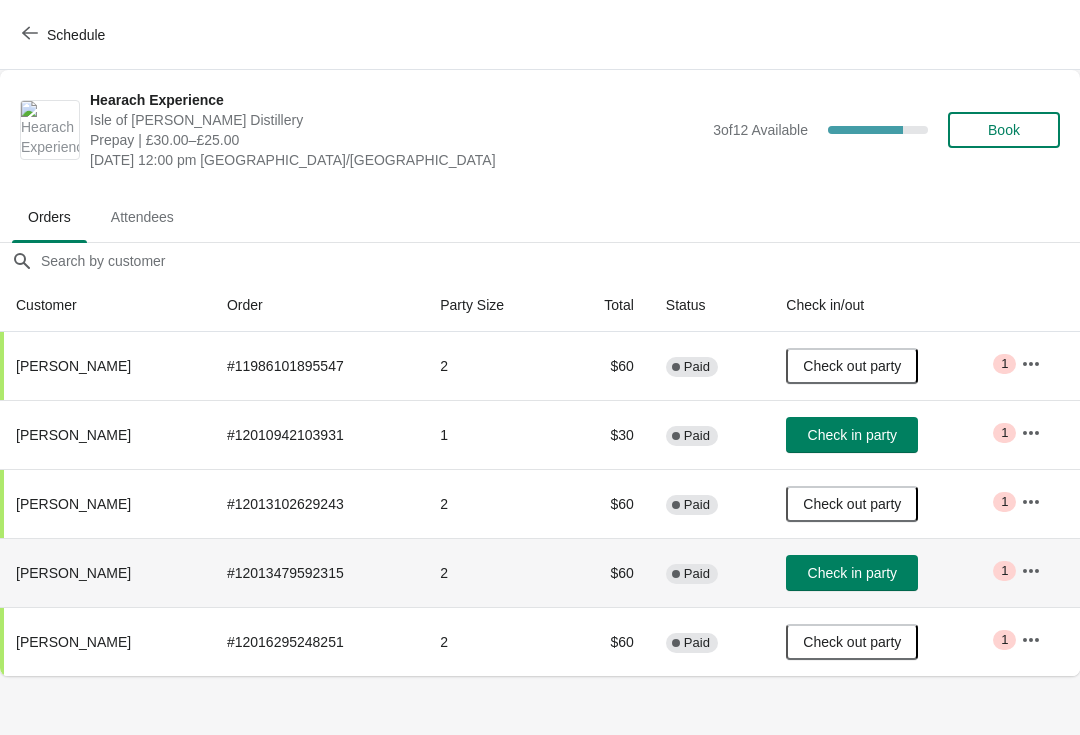 click on "Check in party" at bounding box center (852, 573) 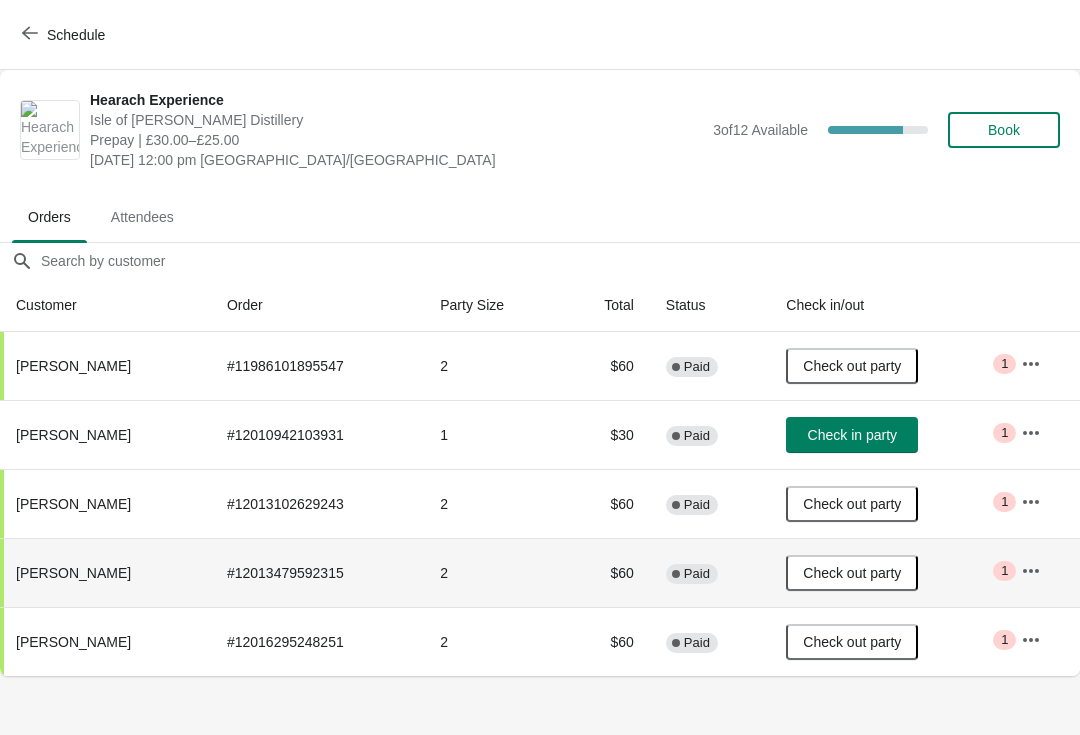click on "Check in party" at bounding box center (852, 435) 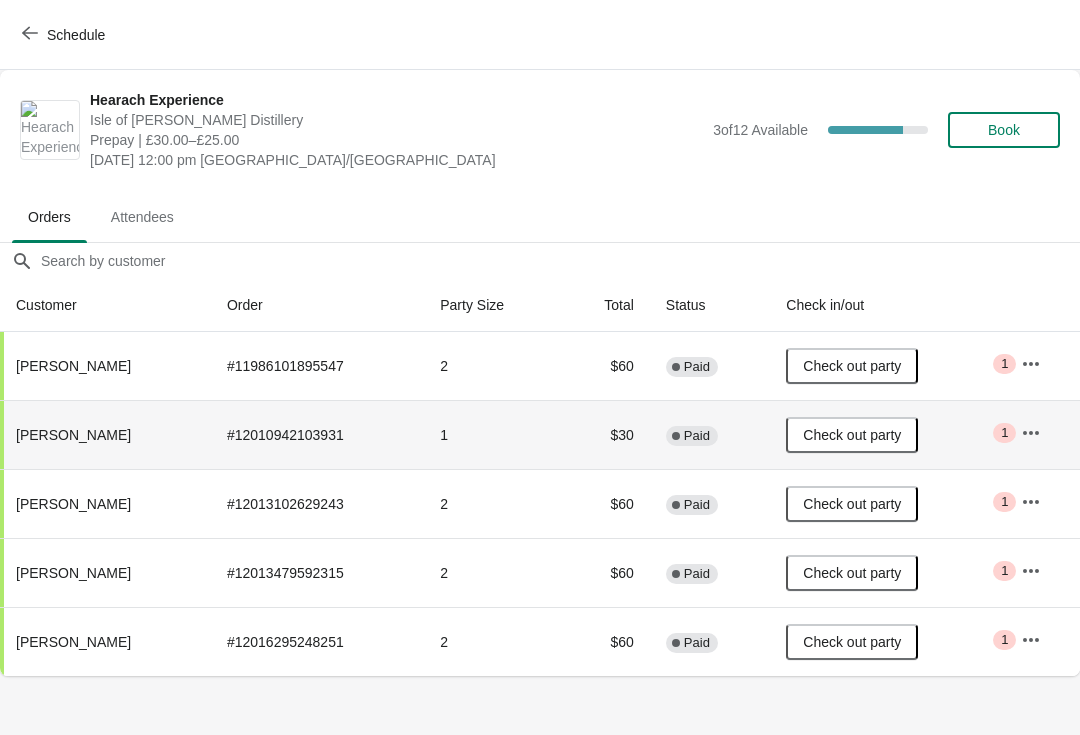 click on "Schedule" at bounding box center (65, 34) 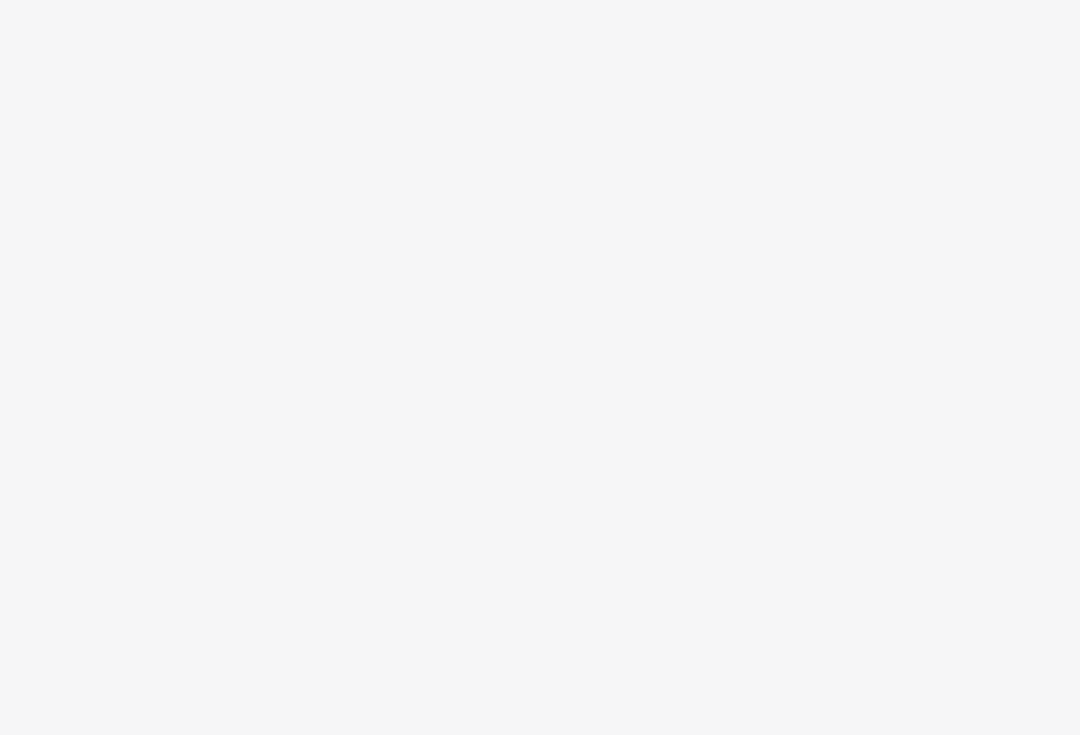 scroll, scrollTop: 0, scrollLeft: 0, axis: both 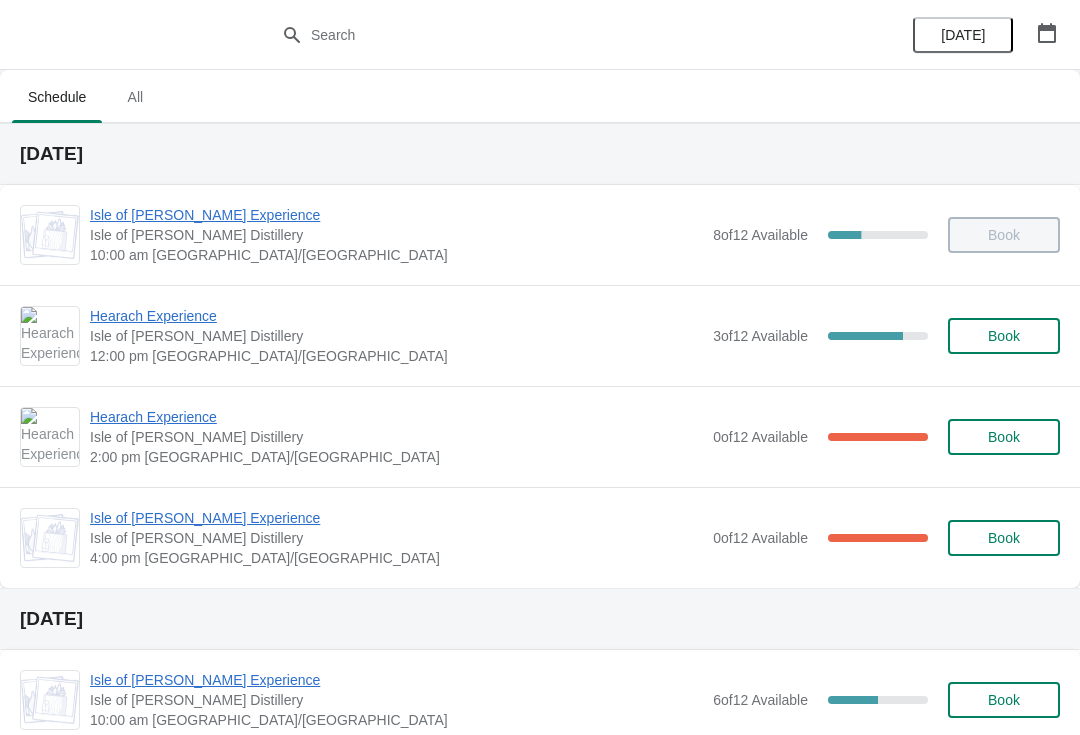 click at bounding box center (1047, 33) 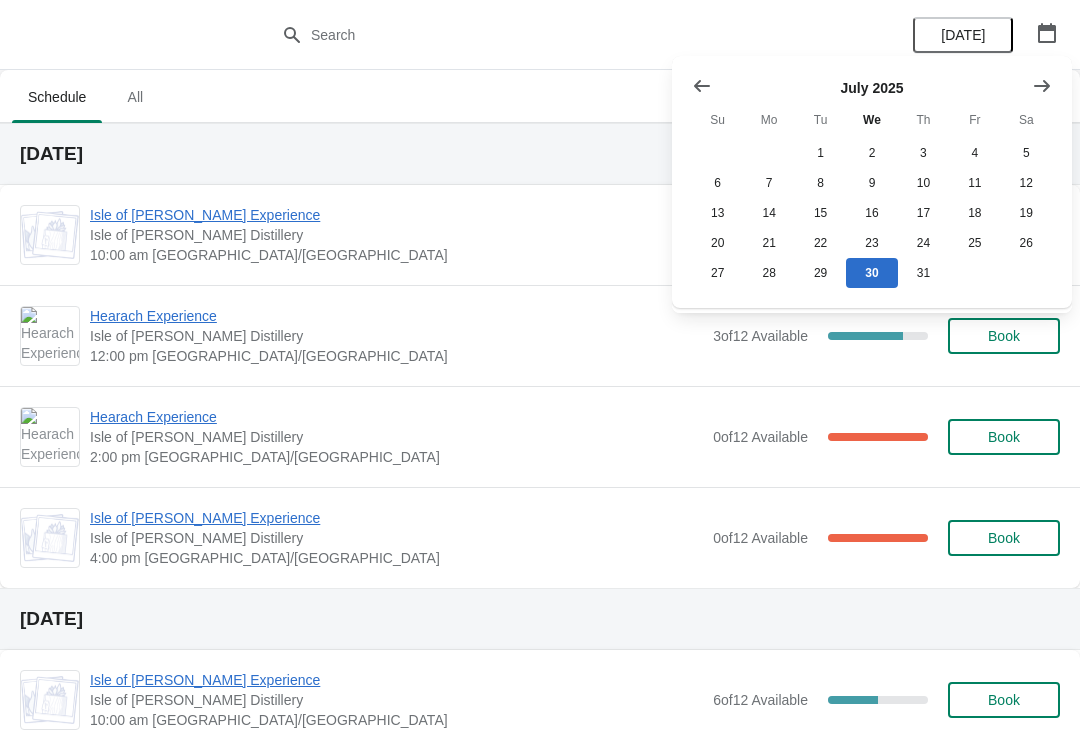 click 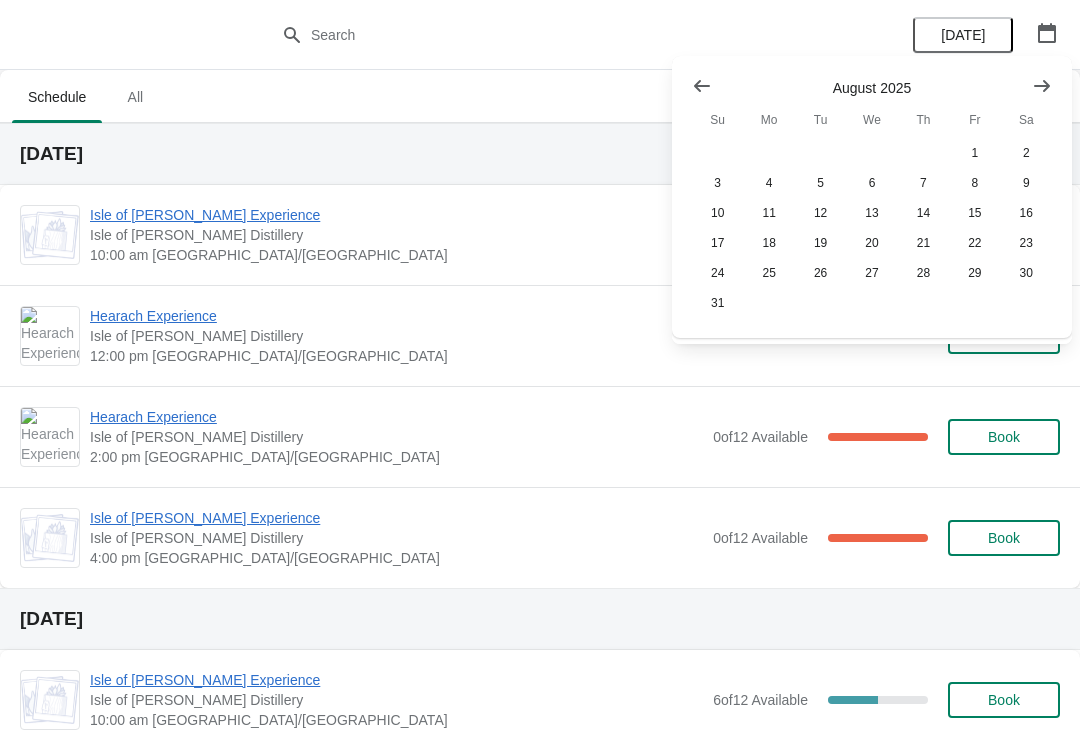 click 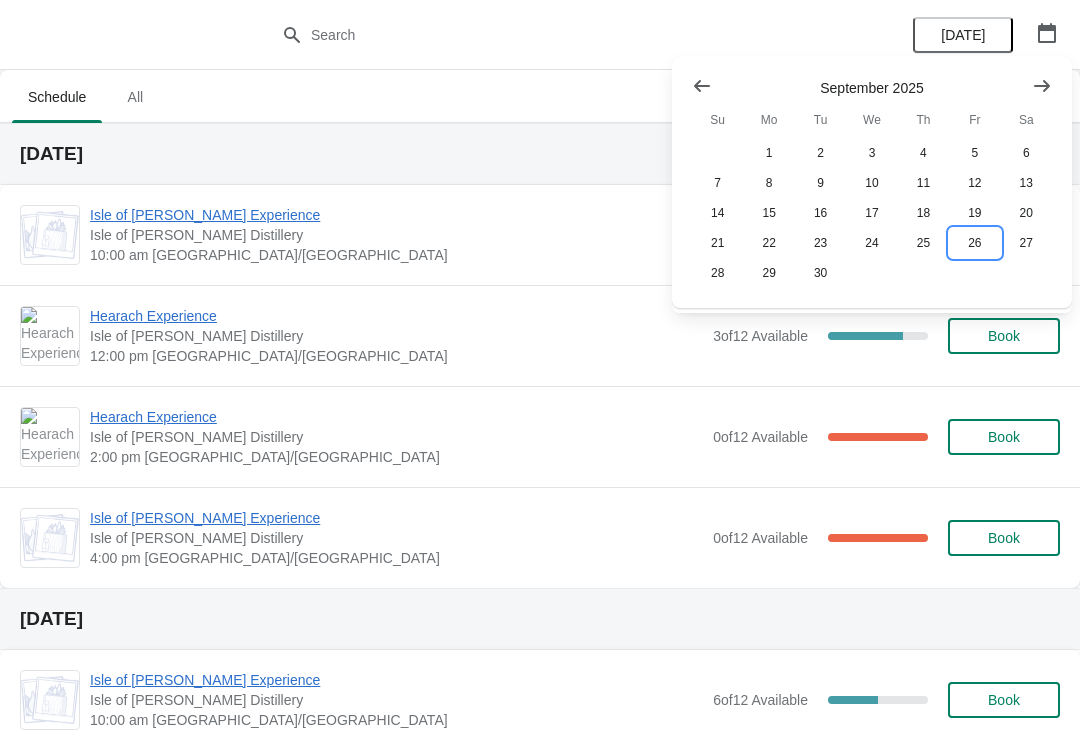 click on "26" at bounding box center (974, 243) 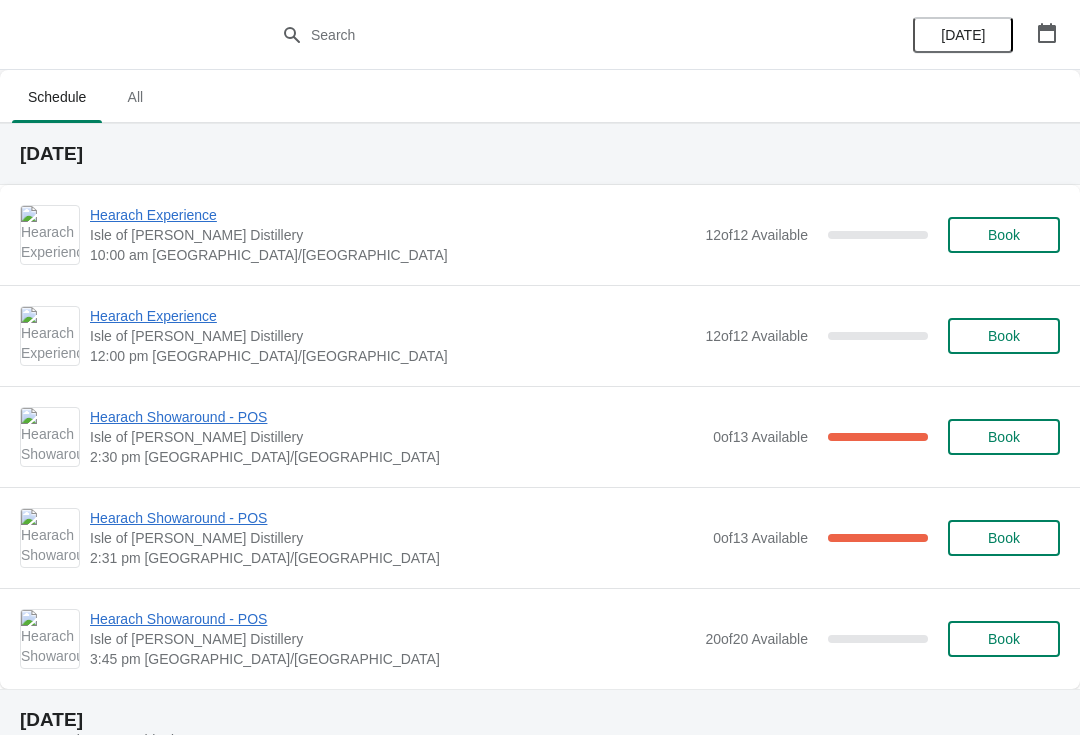 click on "Book" at bounding box center (1004, 639) 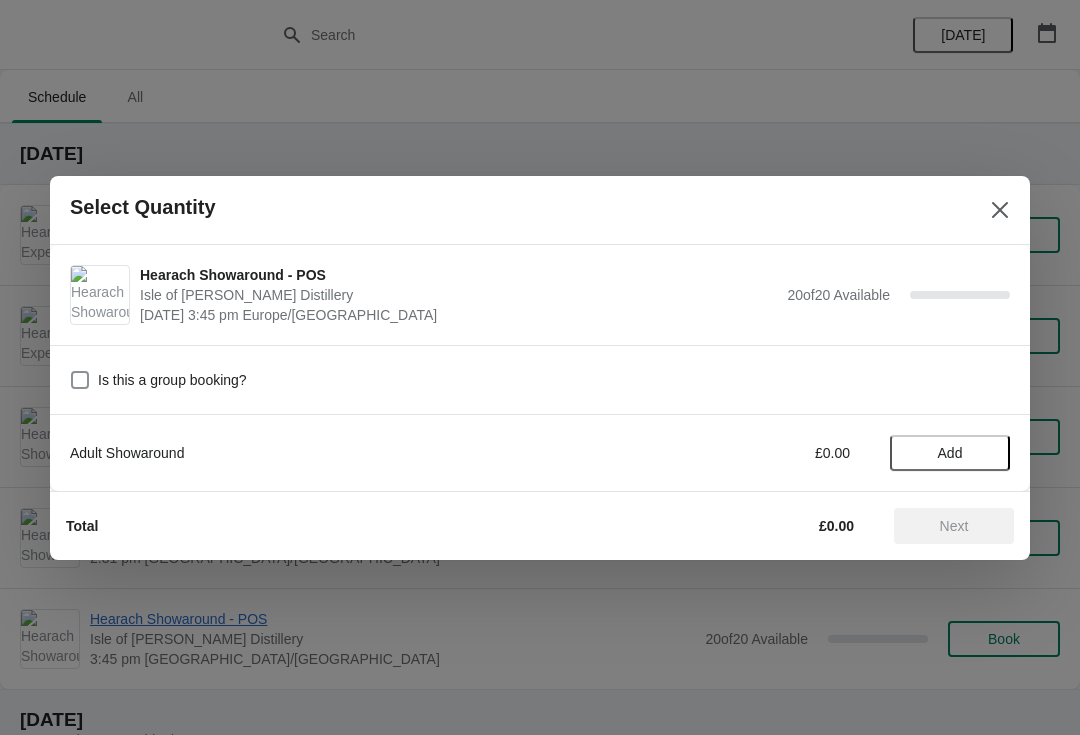 click on "Add" at bounding box center [950, 453] 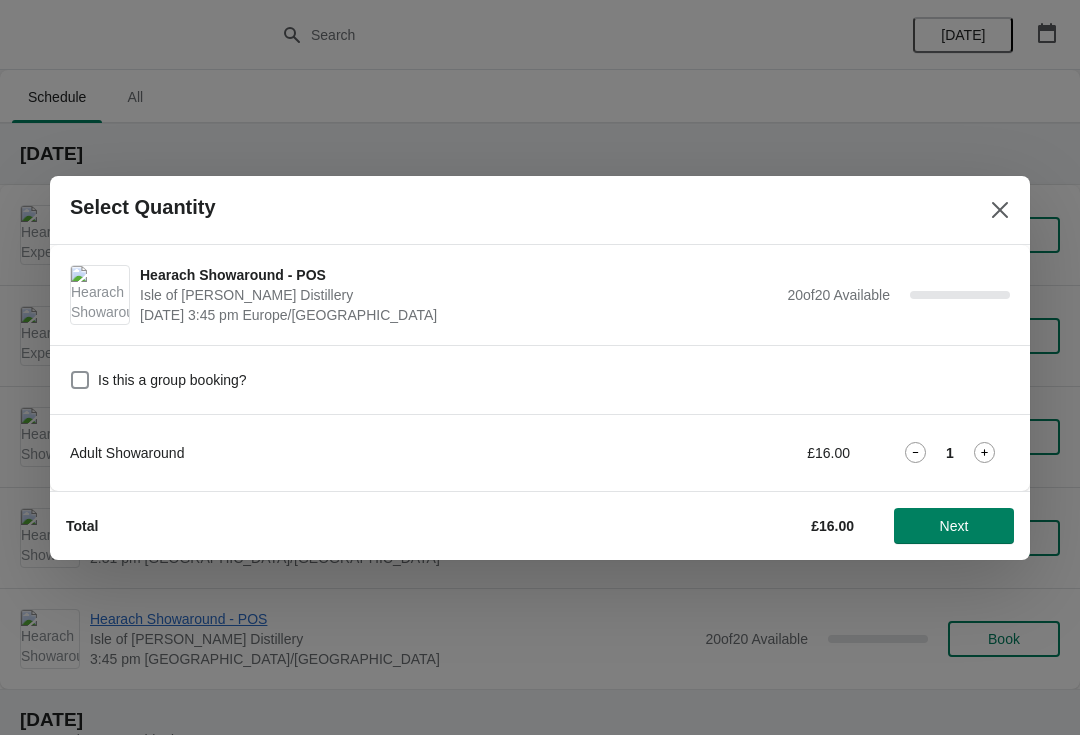 click 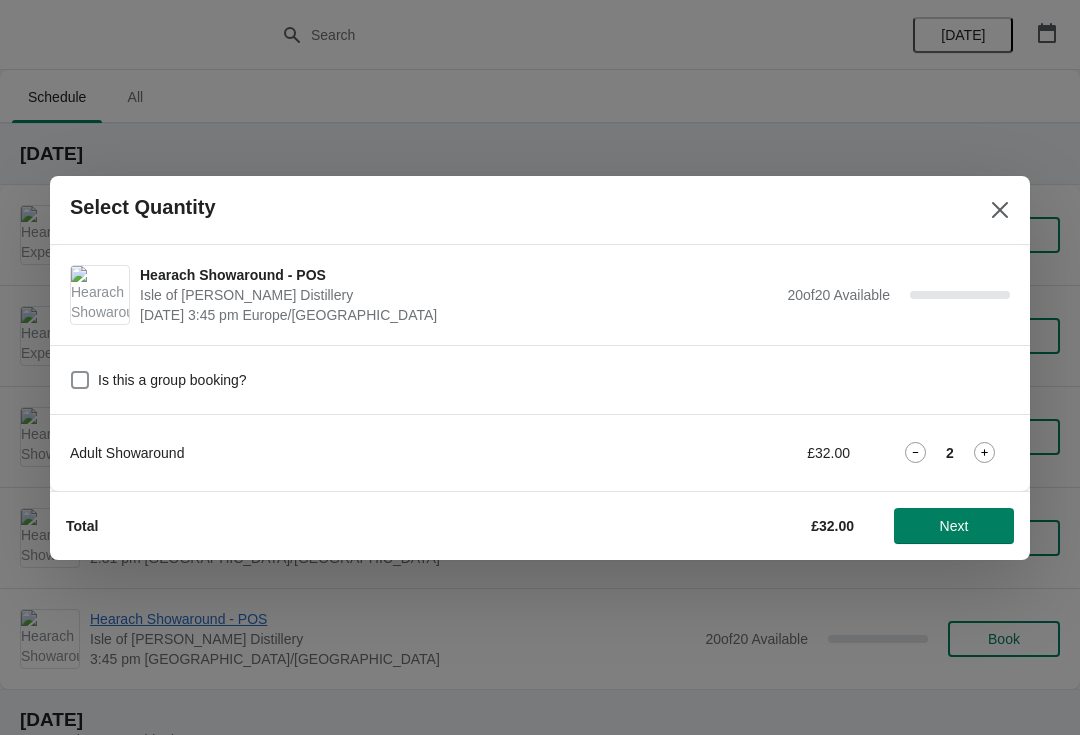 click 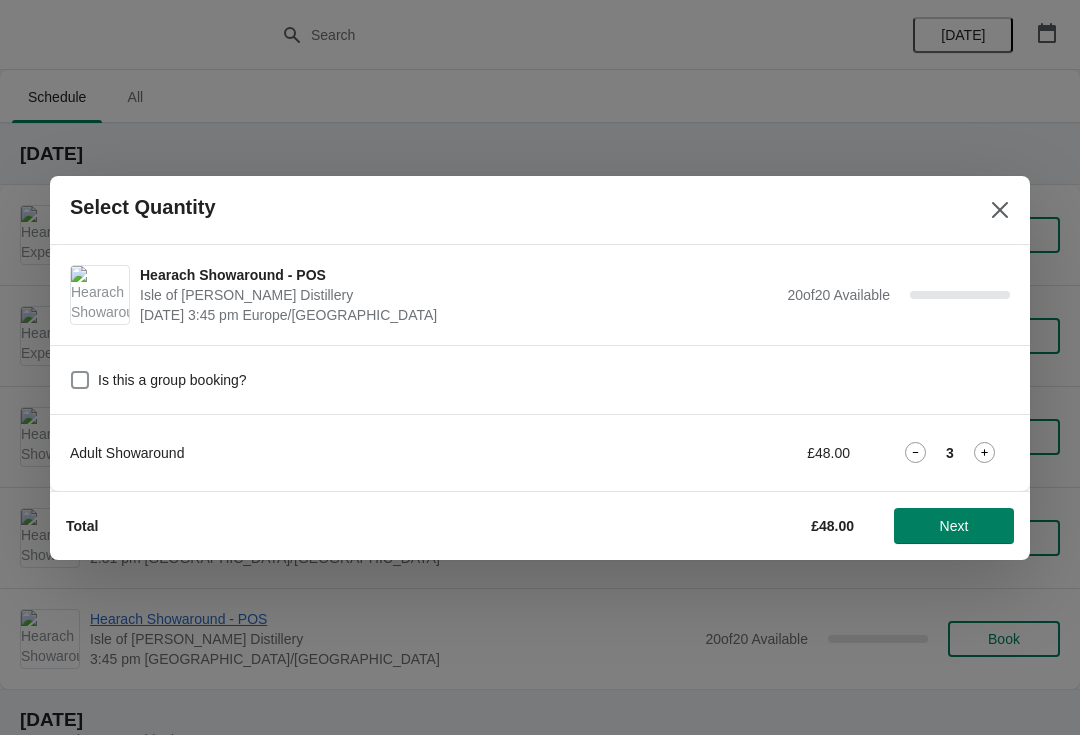 click 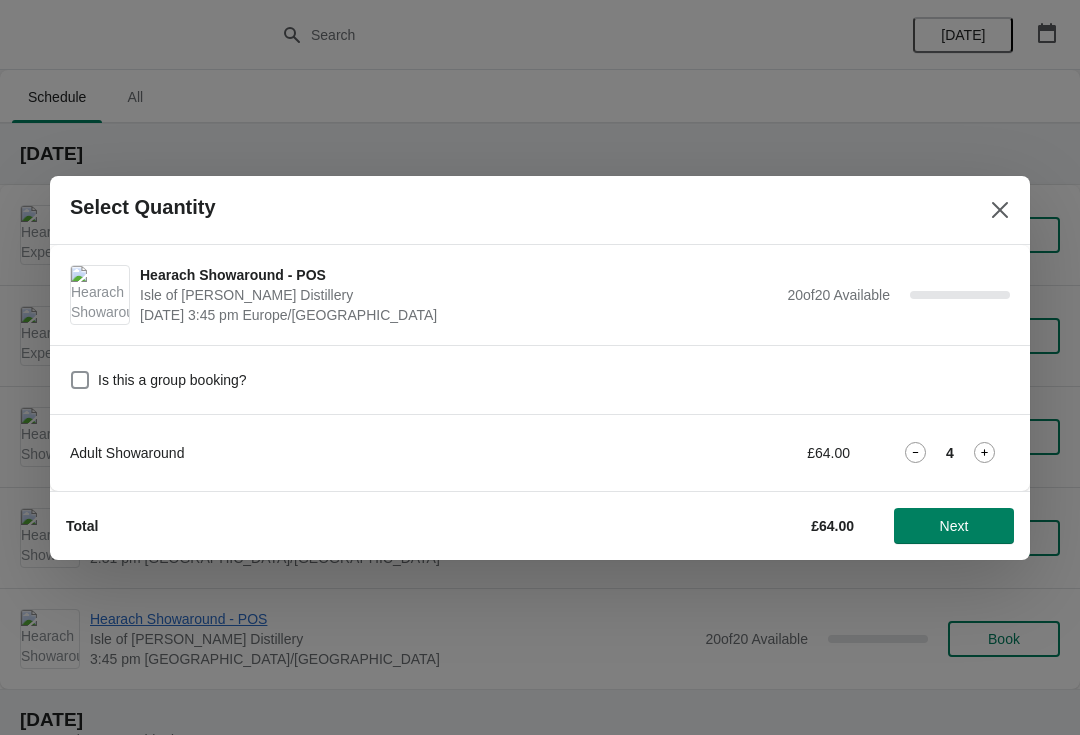 click 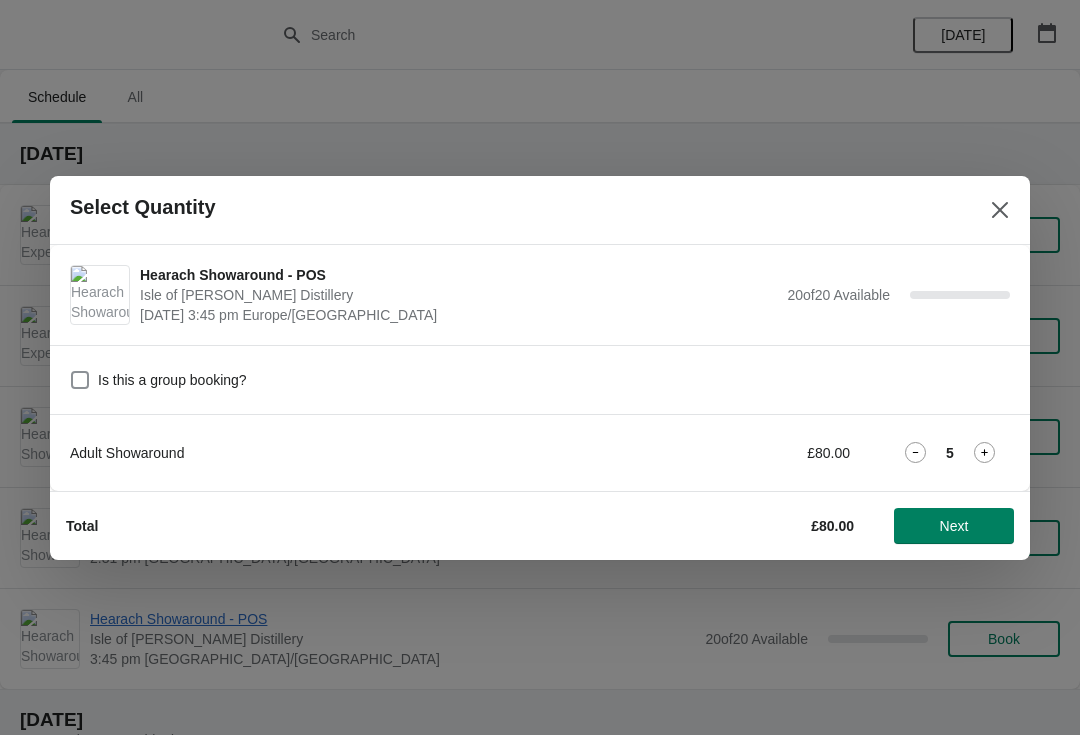 click 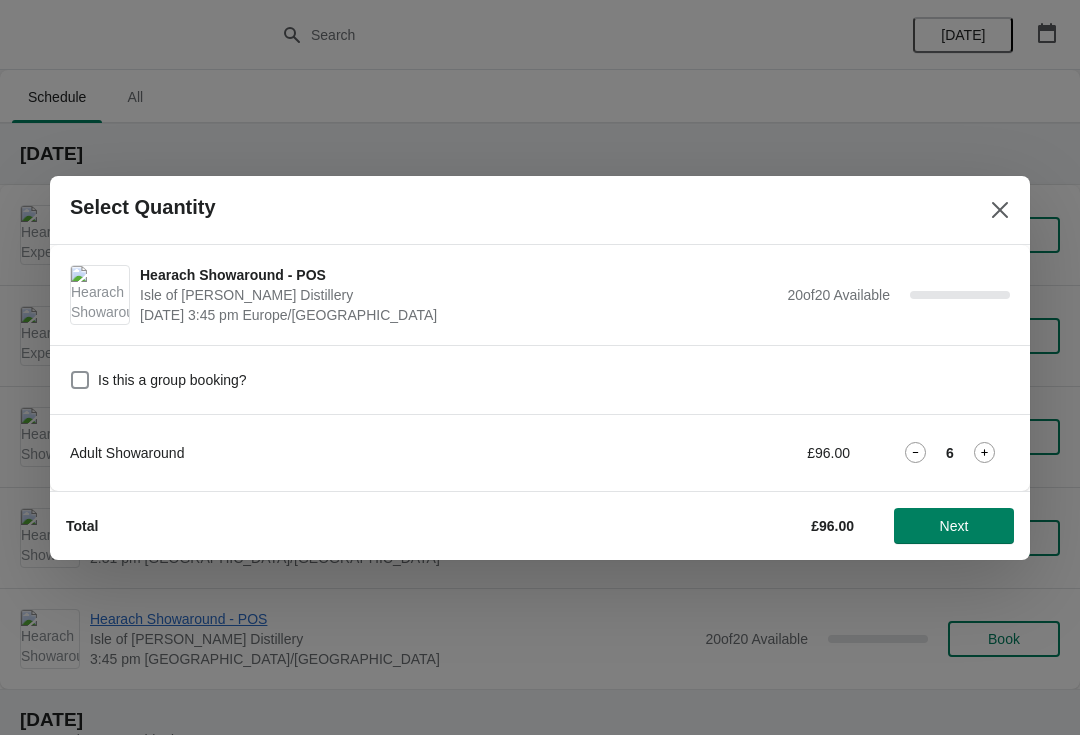 click 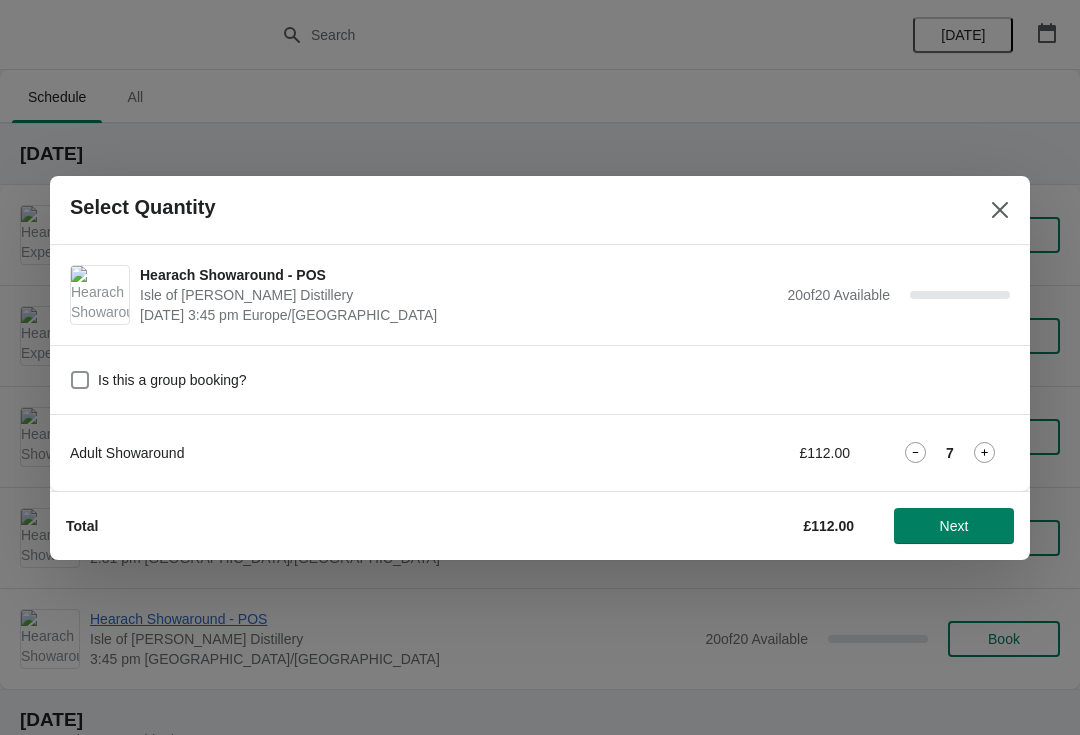 click 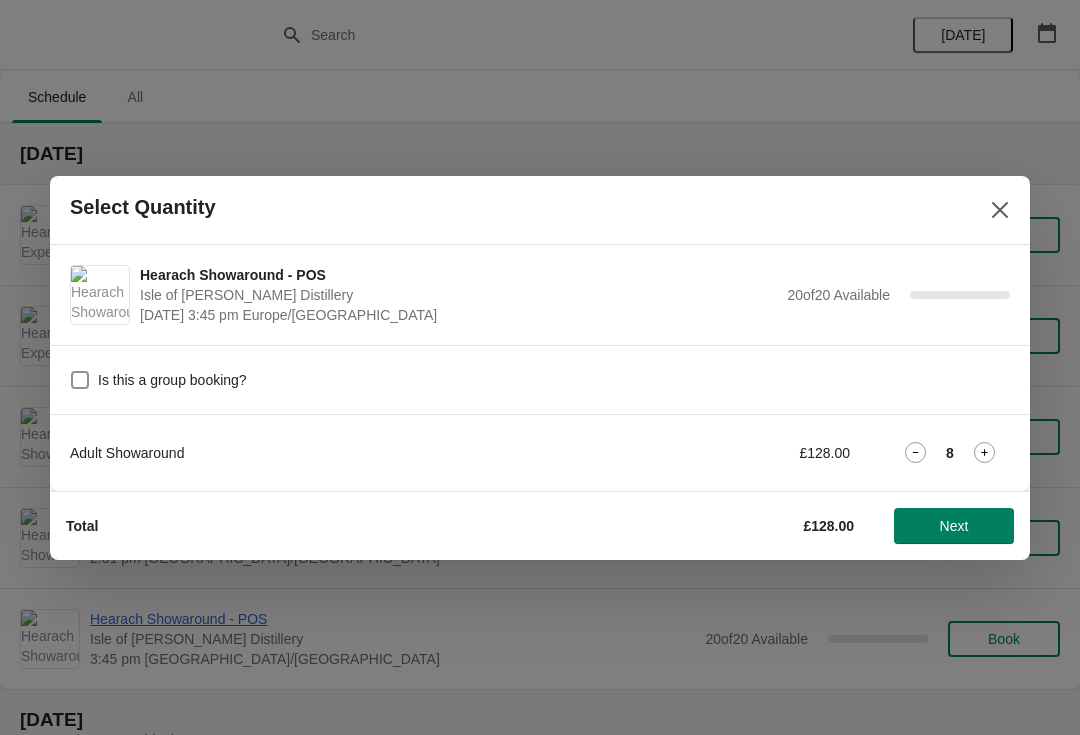 click 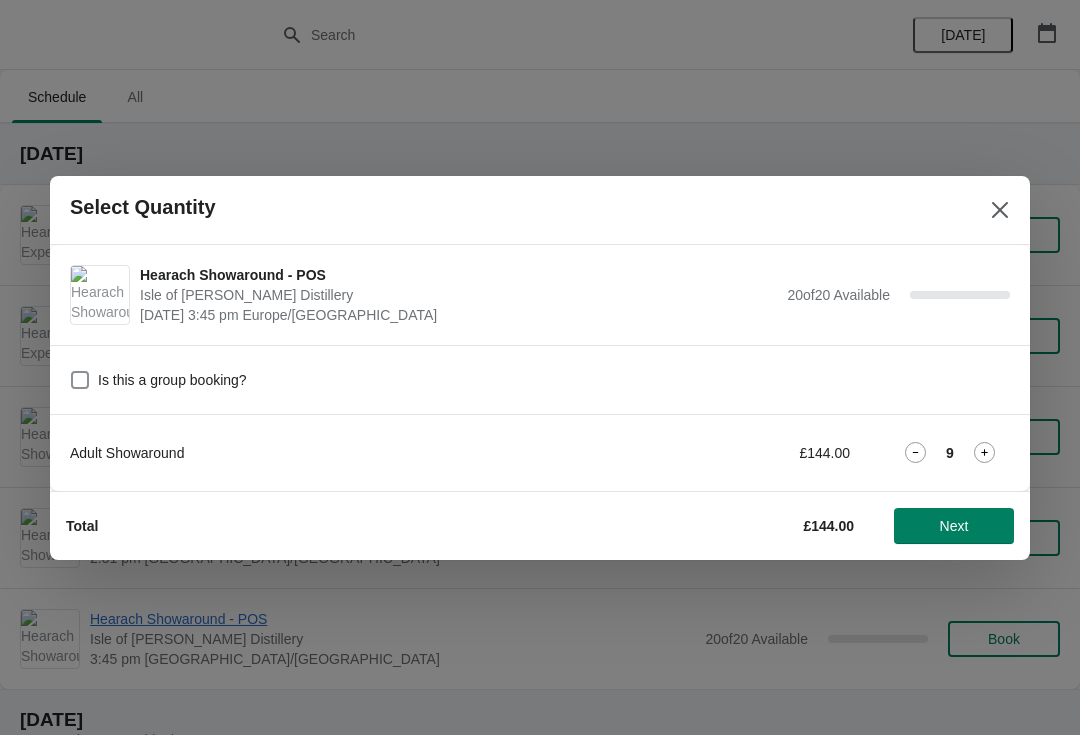 click 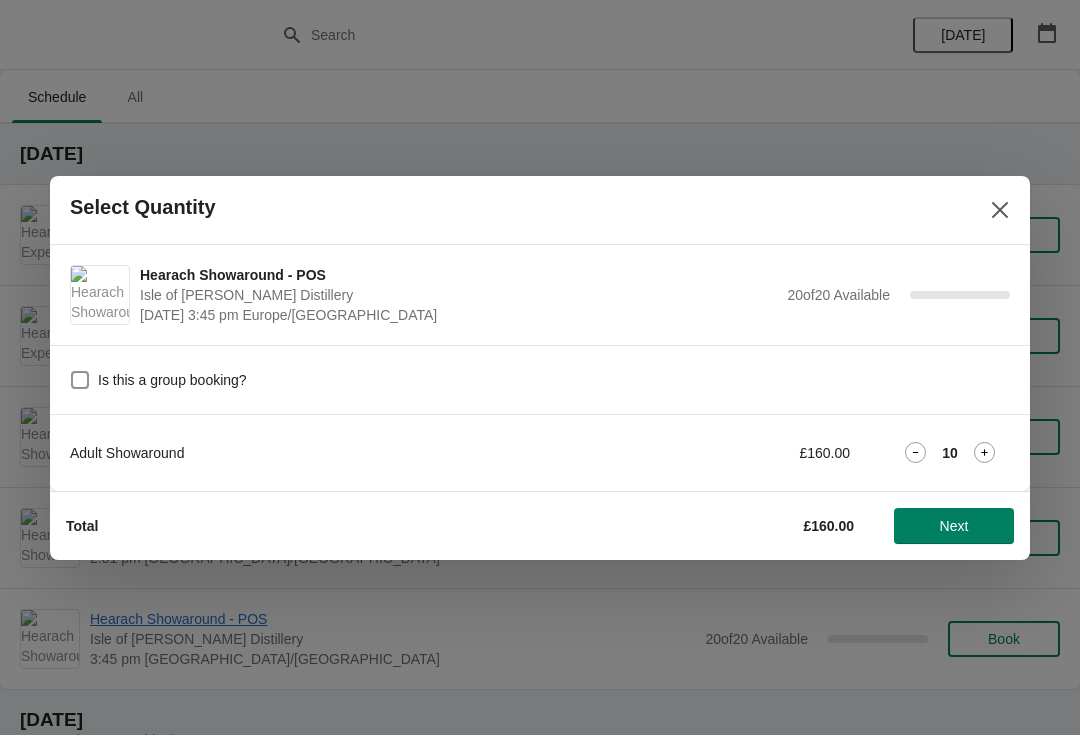 click 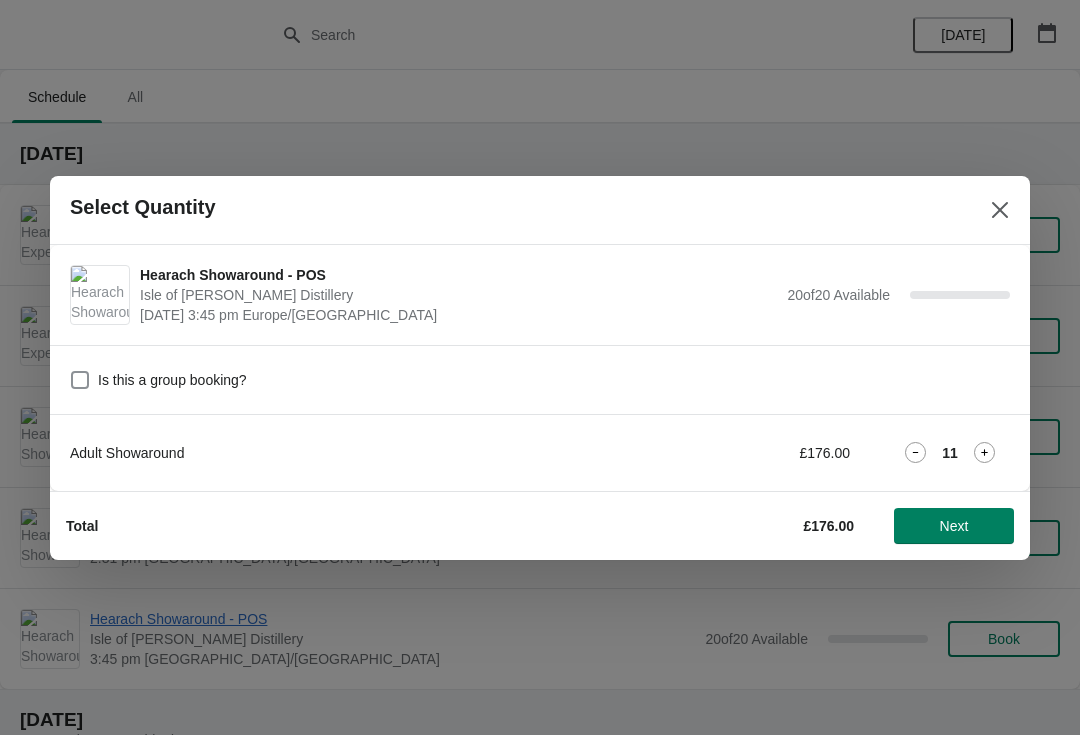 click 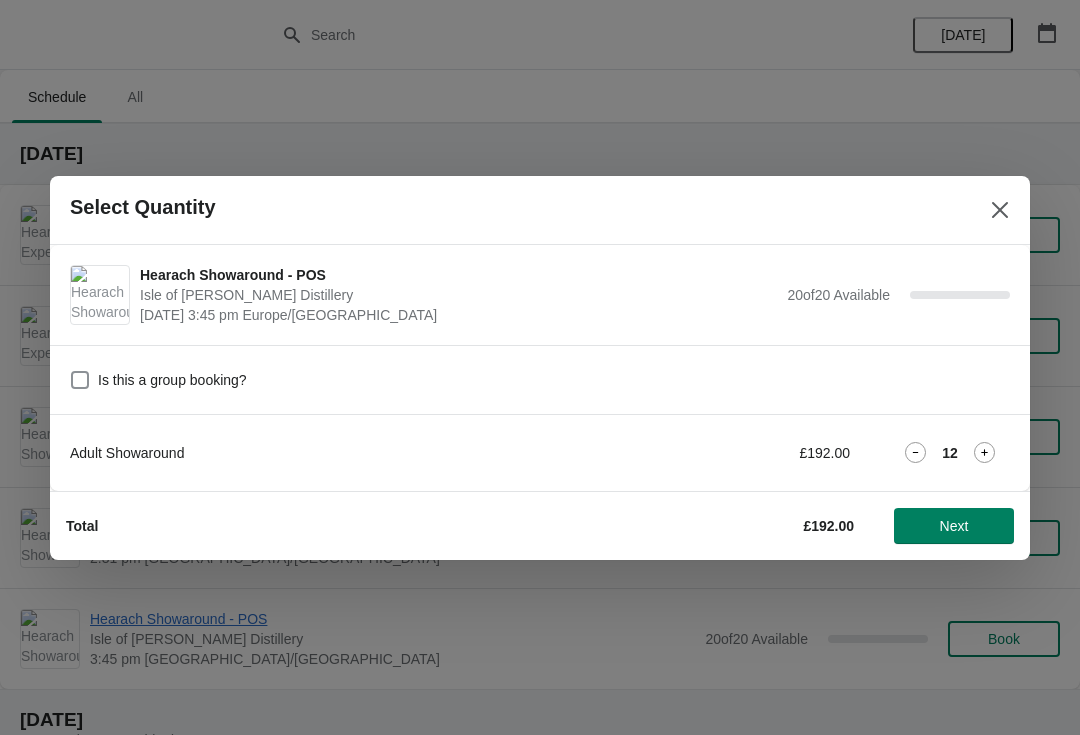 click 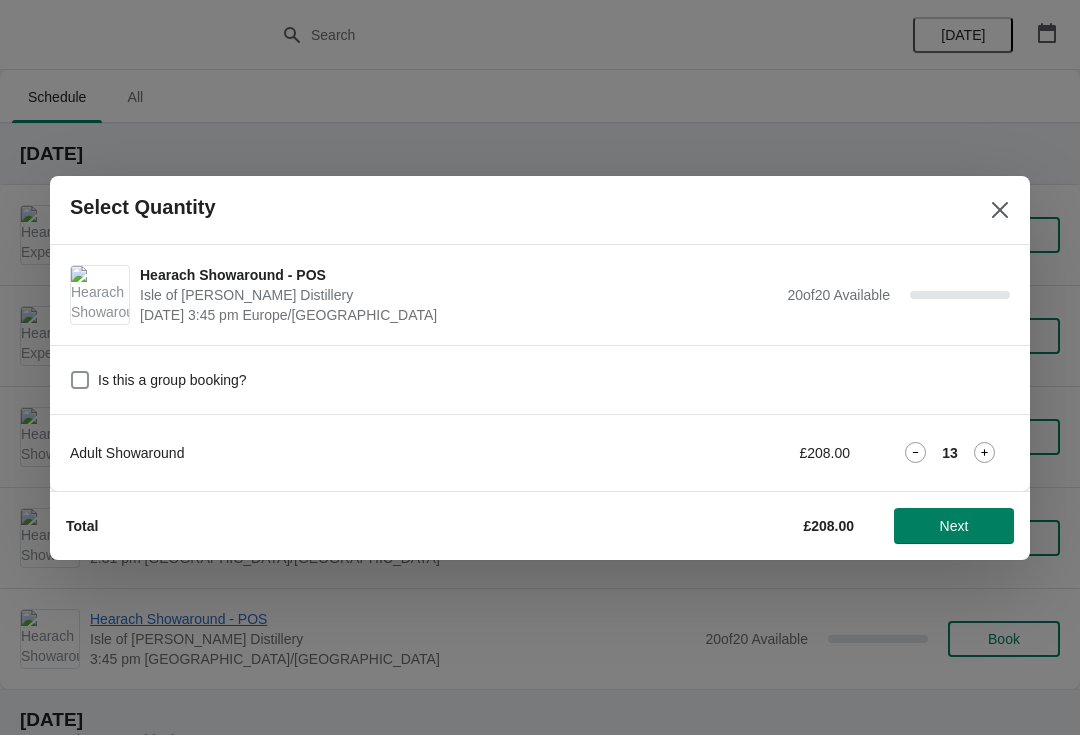 click 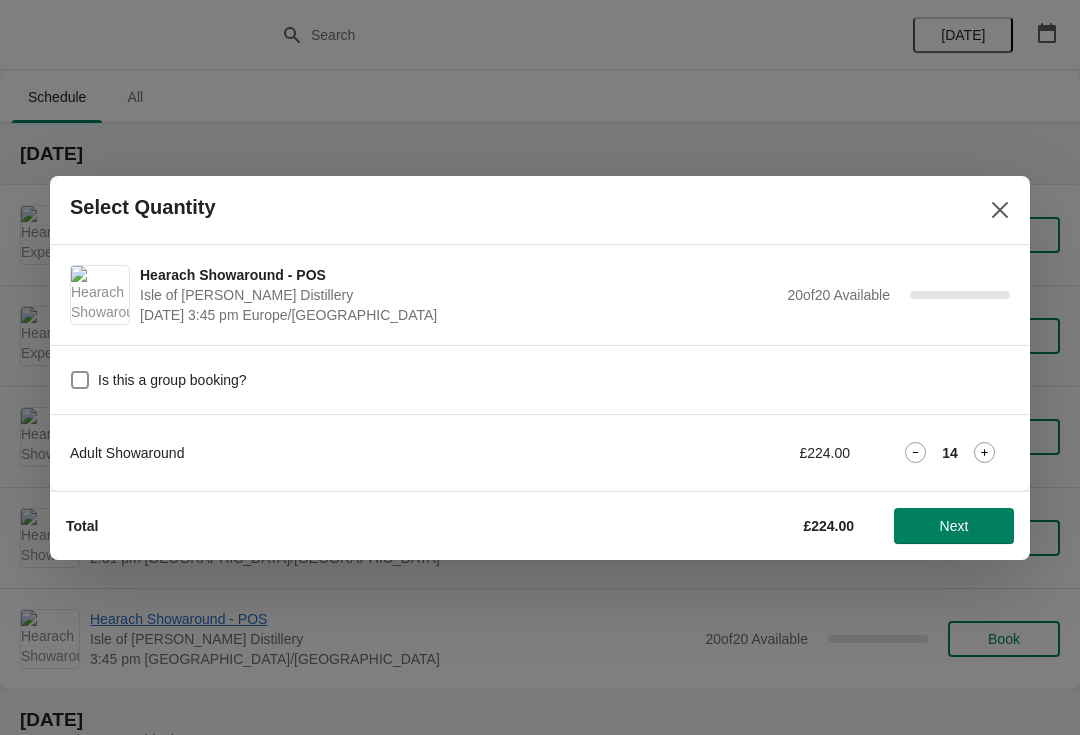 click 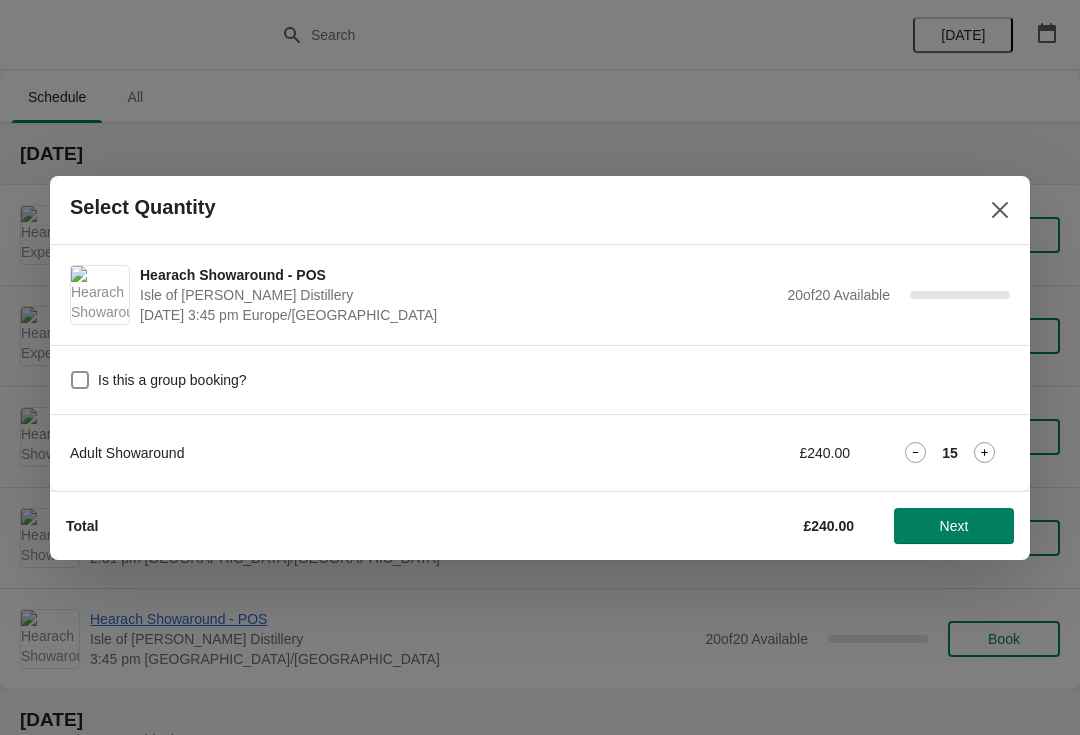 click 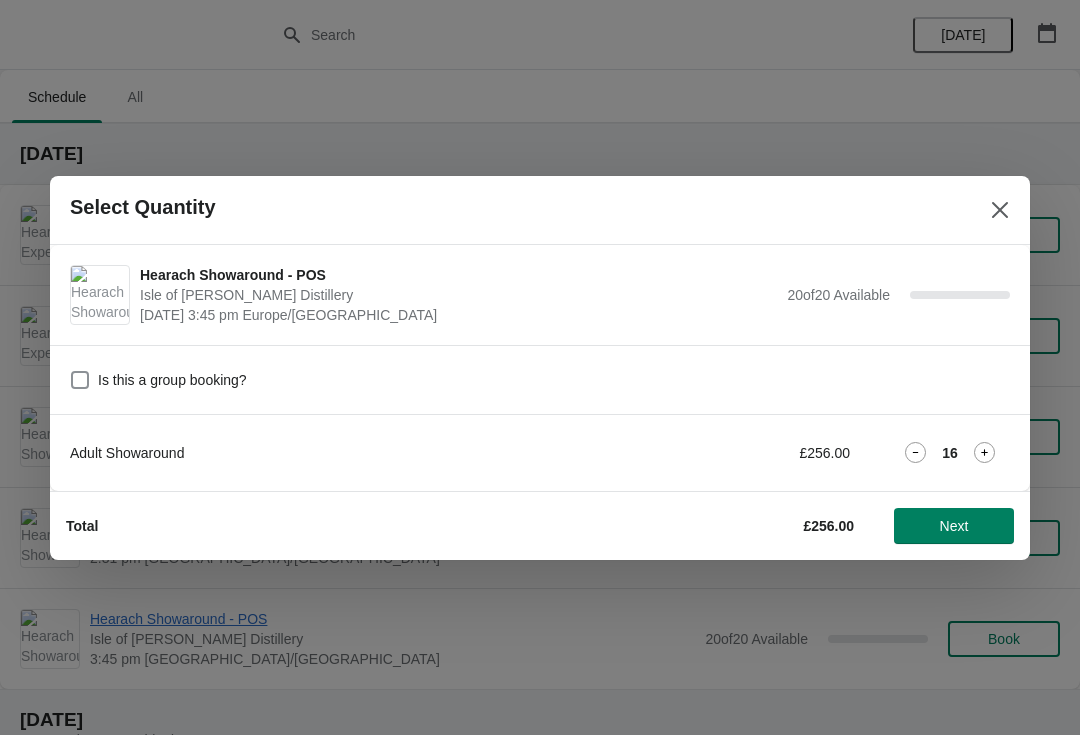 click 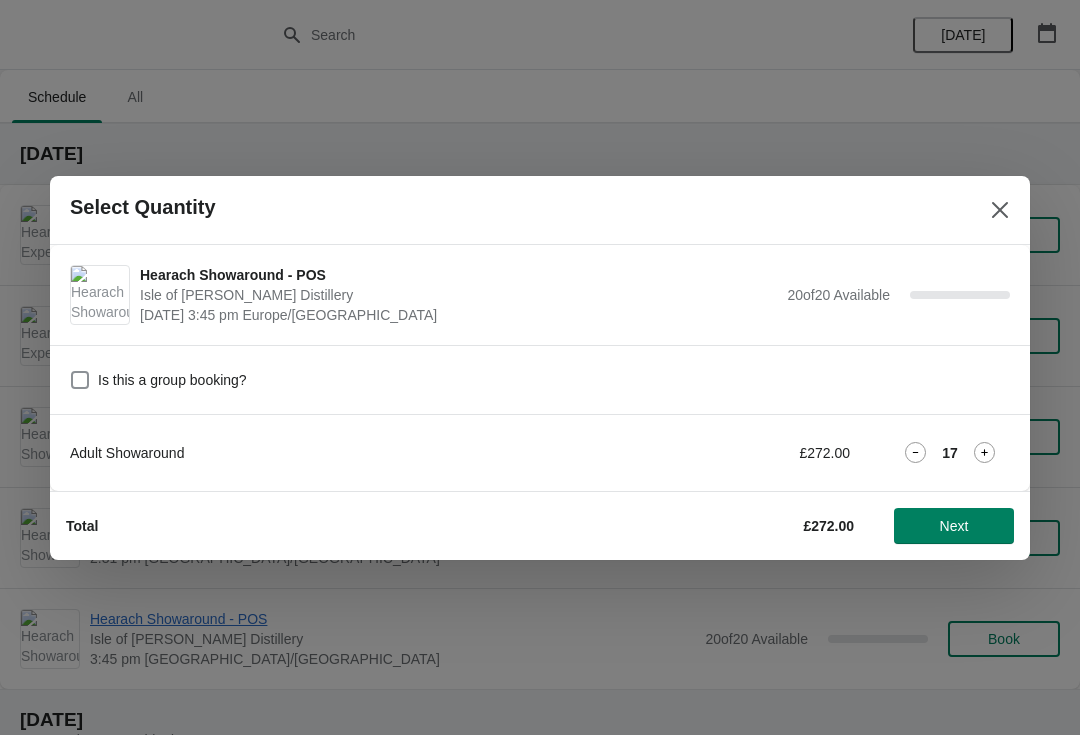 click 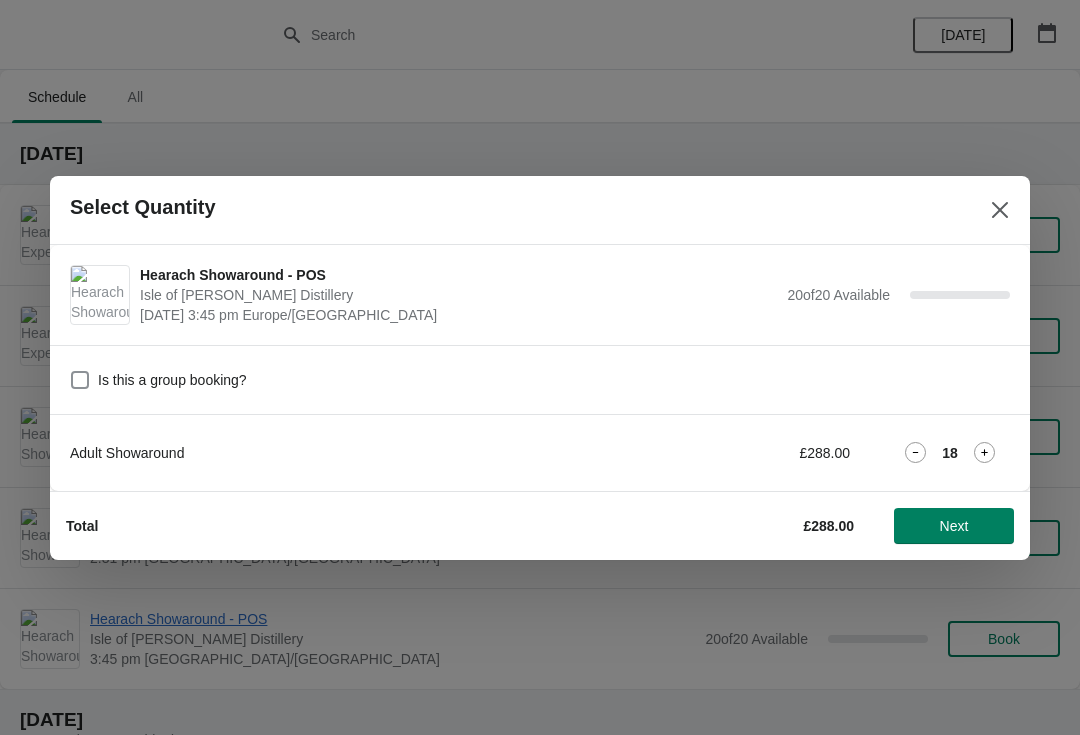 click 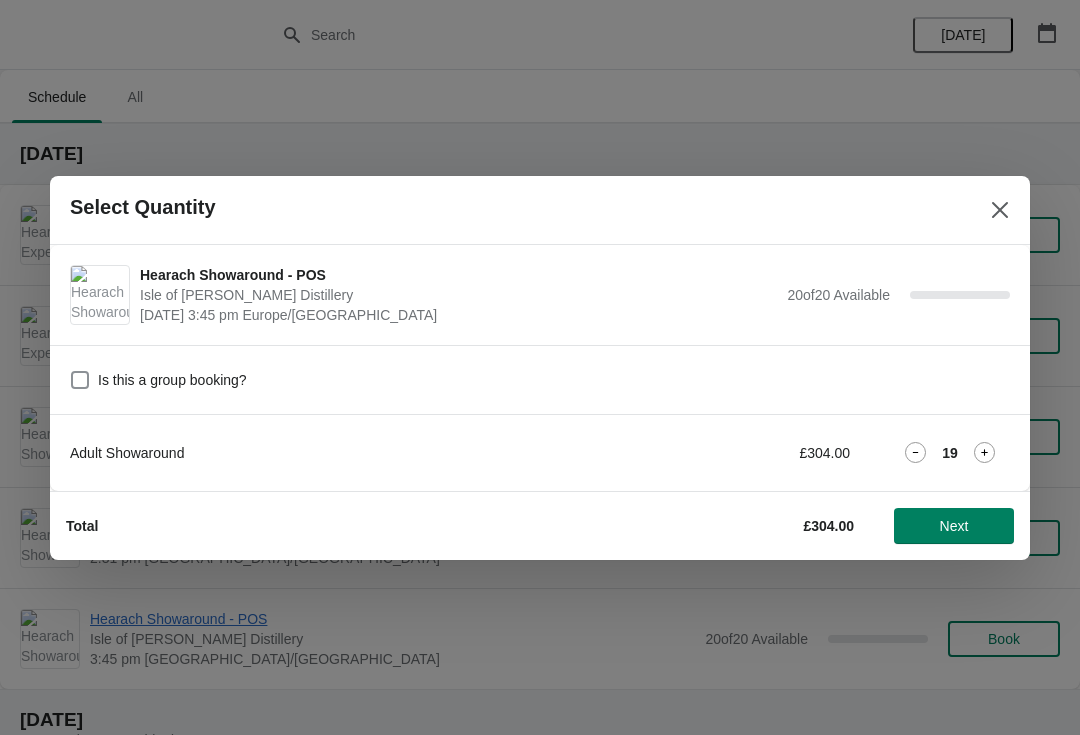 click 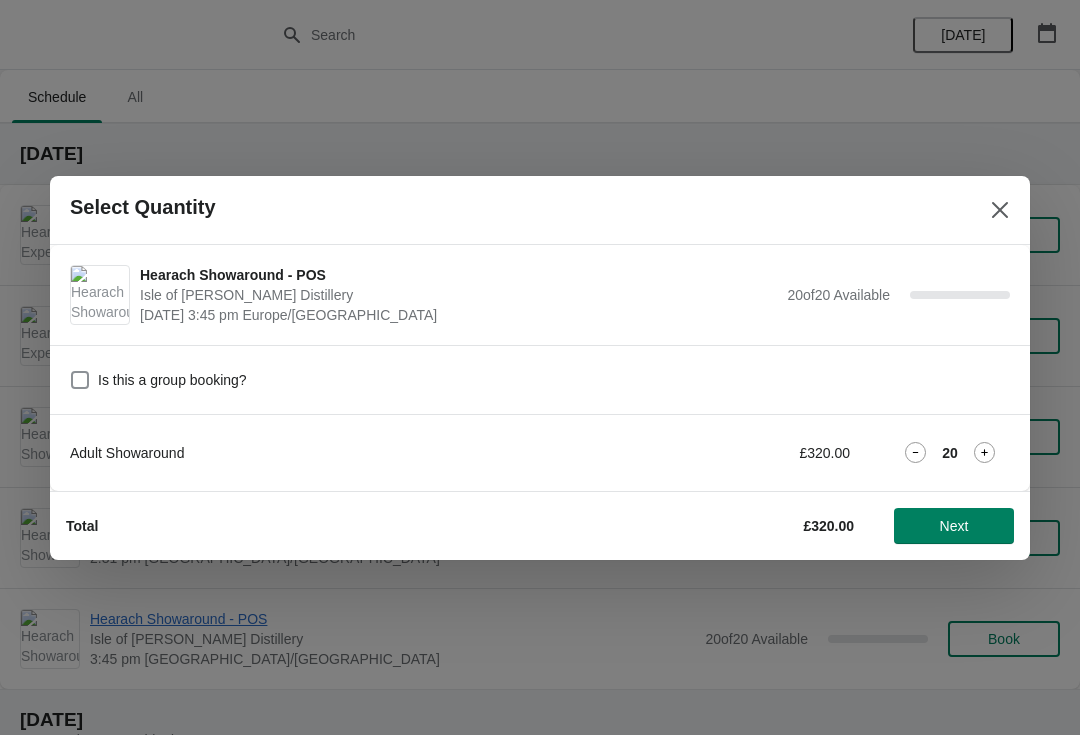 click on "Next" at bounding box center [954, 526] 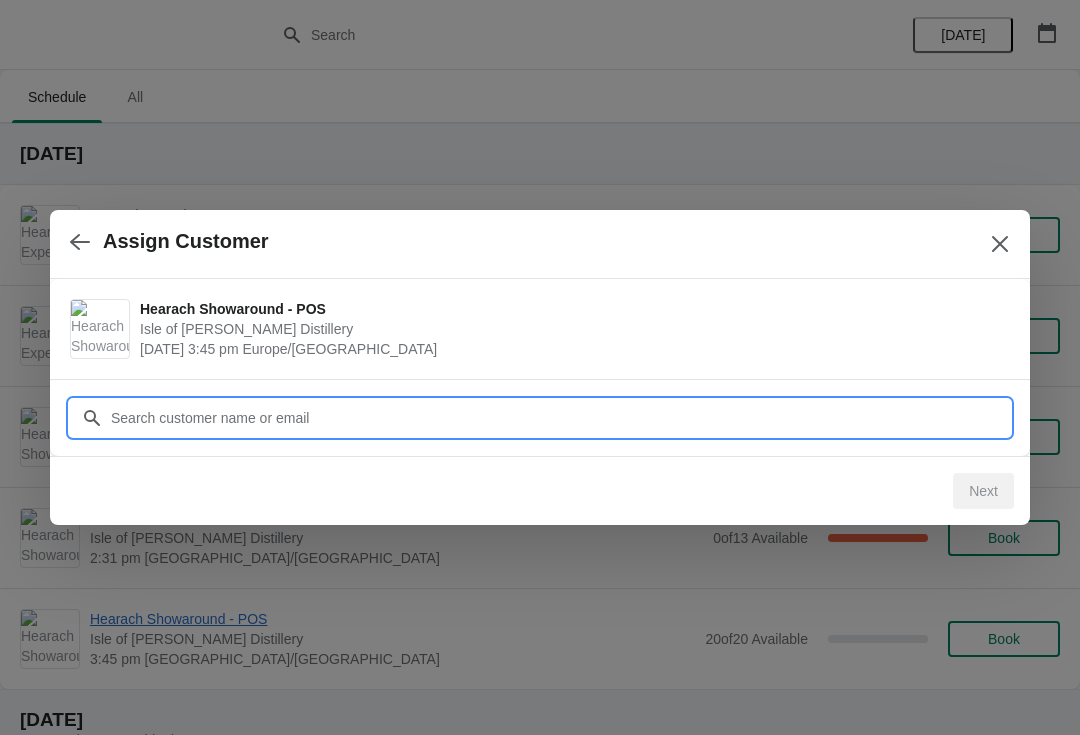 click on "Customer" at bounding box center (560, 418) 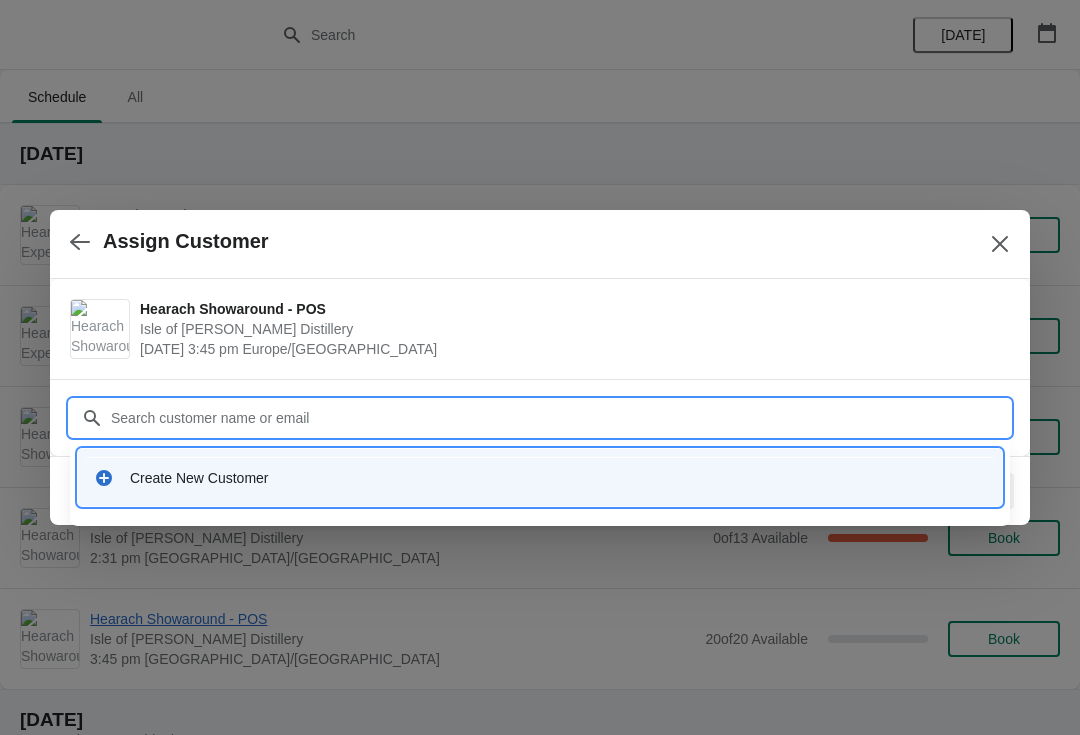 click on "Create New Customer" at bounding box center (558, 478) 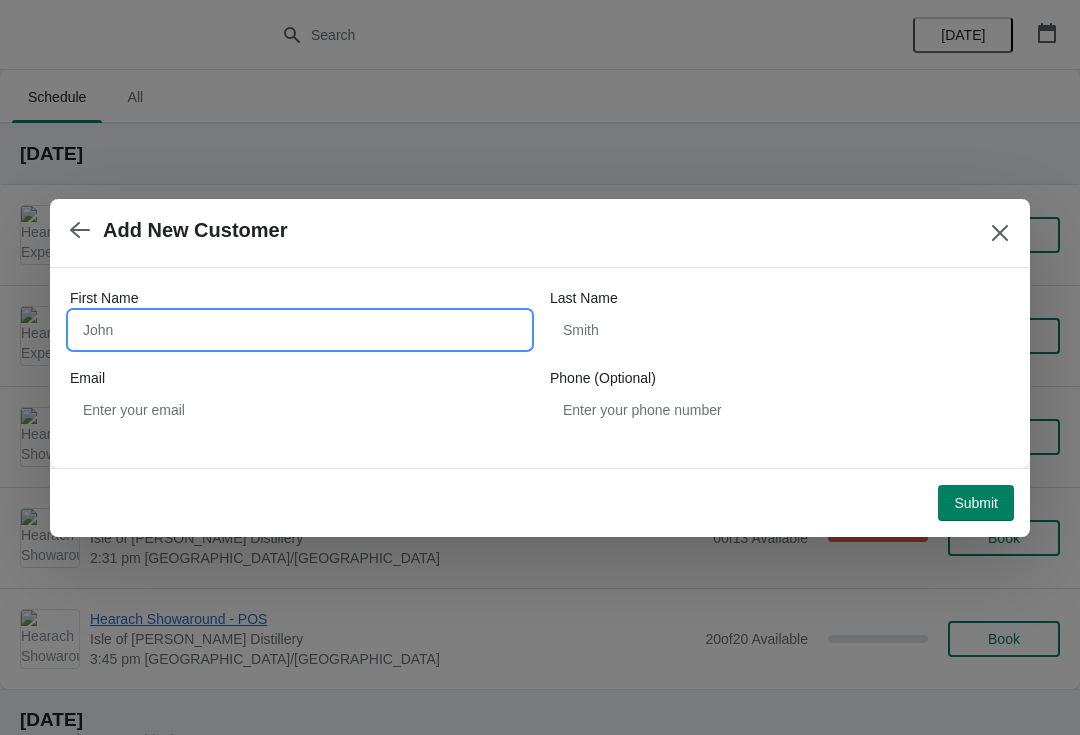 click on "First Name" at bounding box center [300, 330] 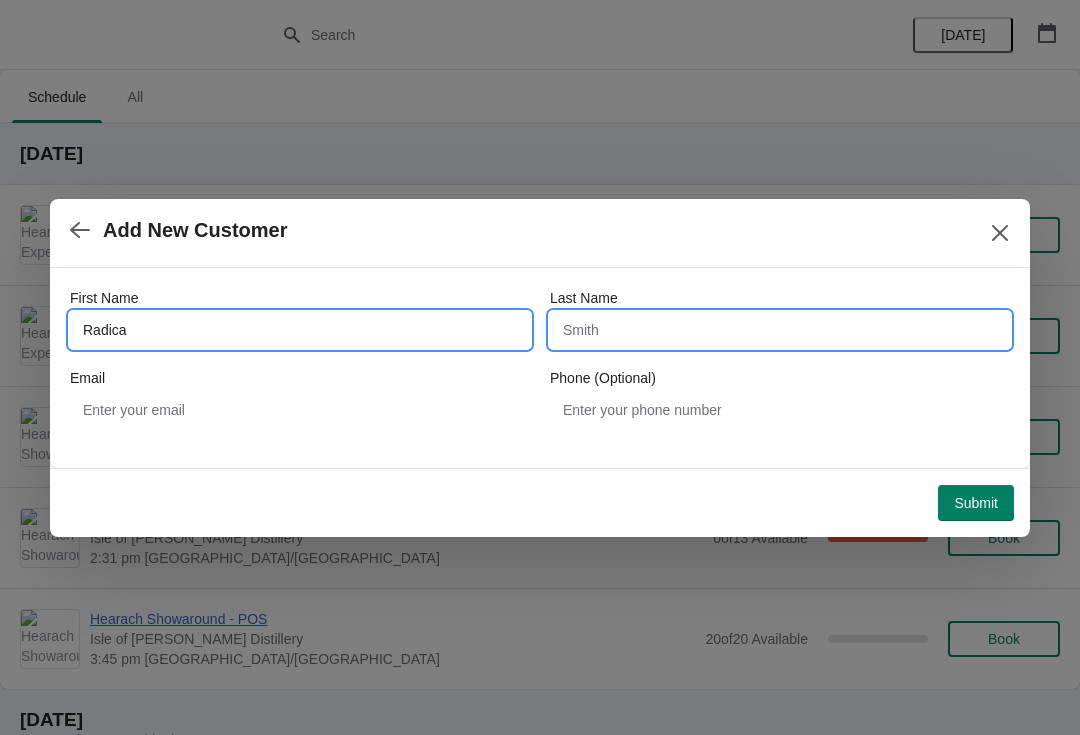 click on "Last Name" at bounding box center (780, 330) 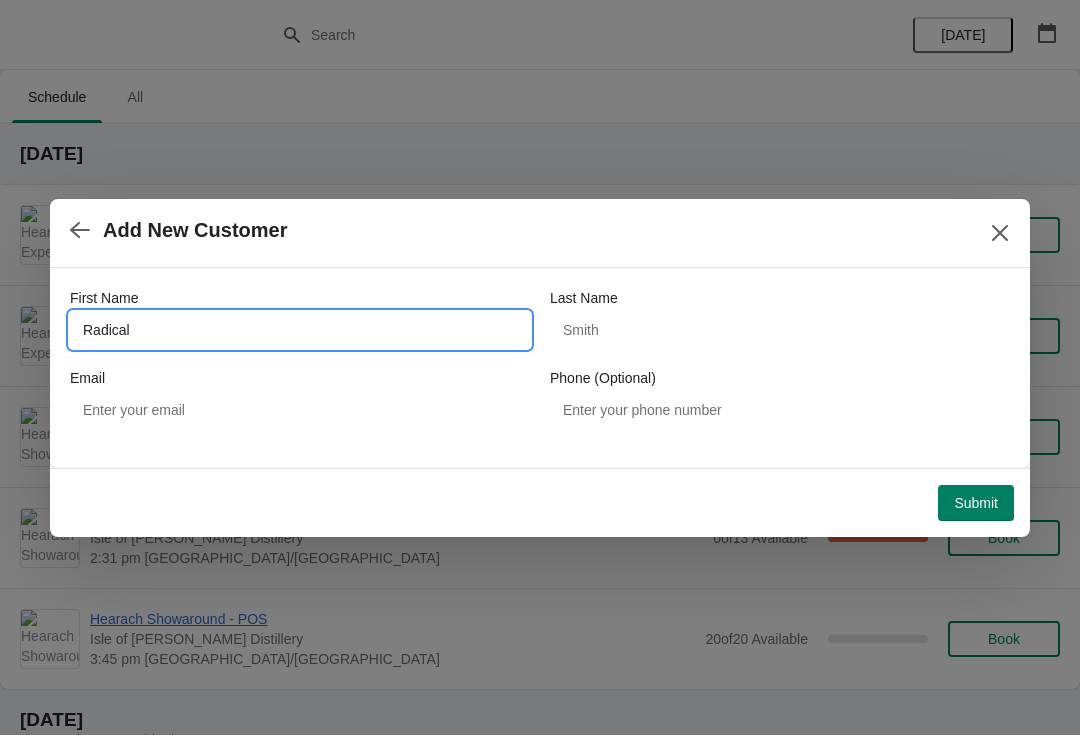 type on "Radical" 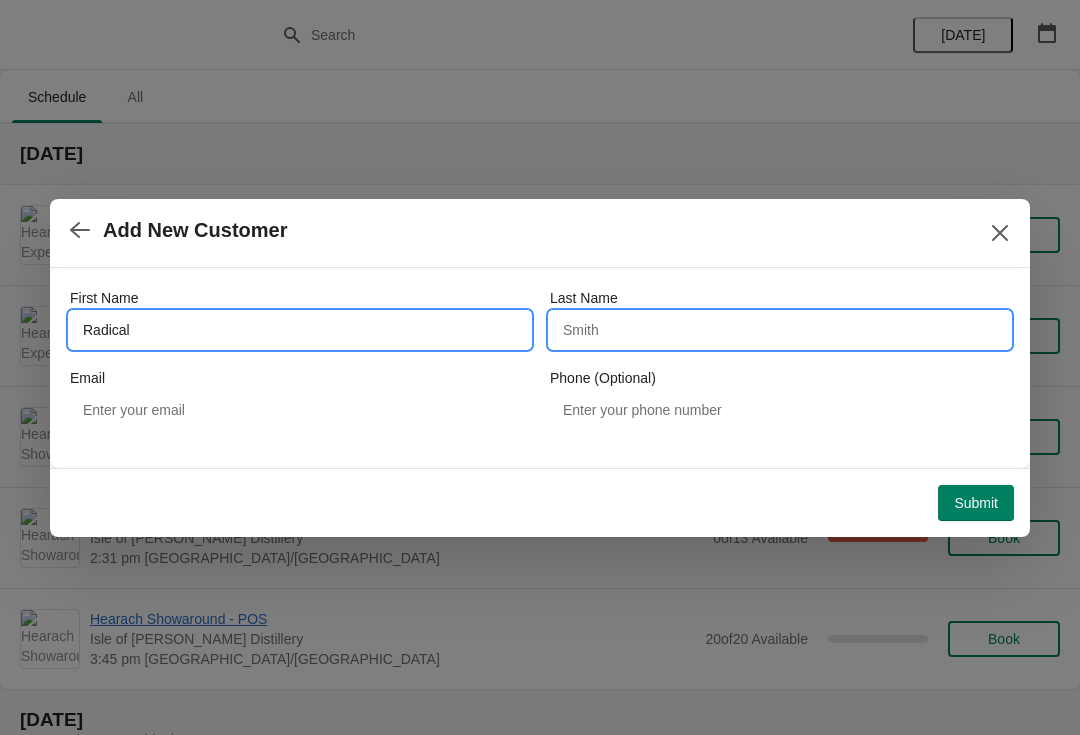 click on "Last Name" at bounding box center [780, 330] 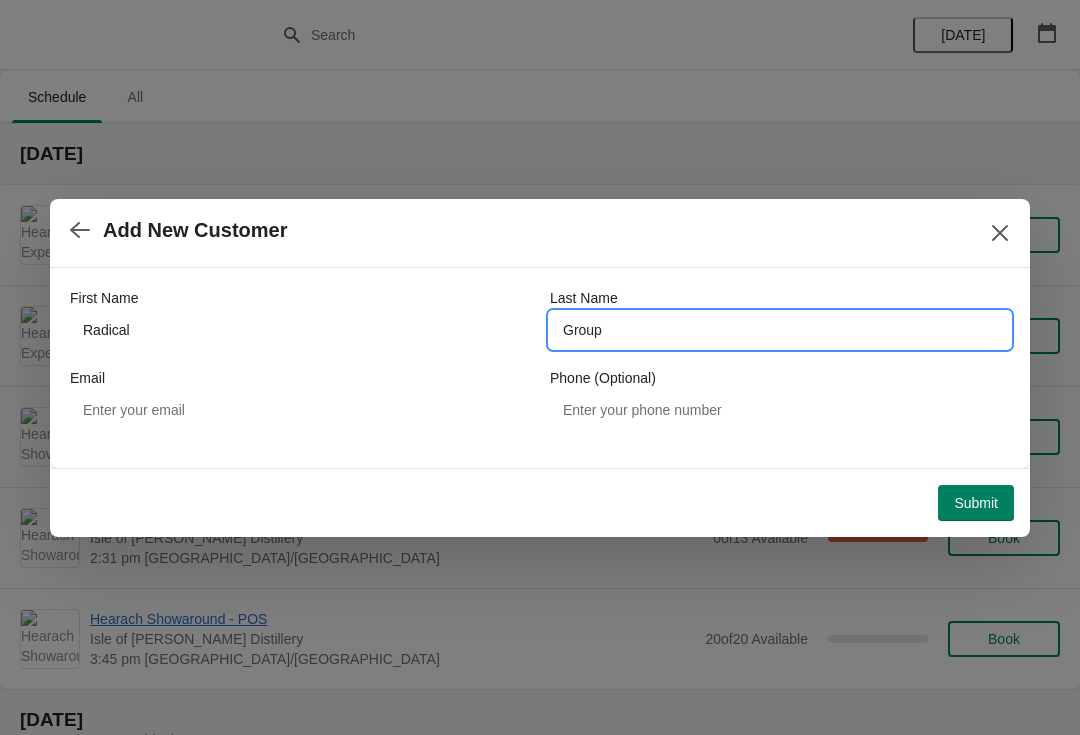 type on "Group" 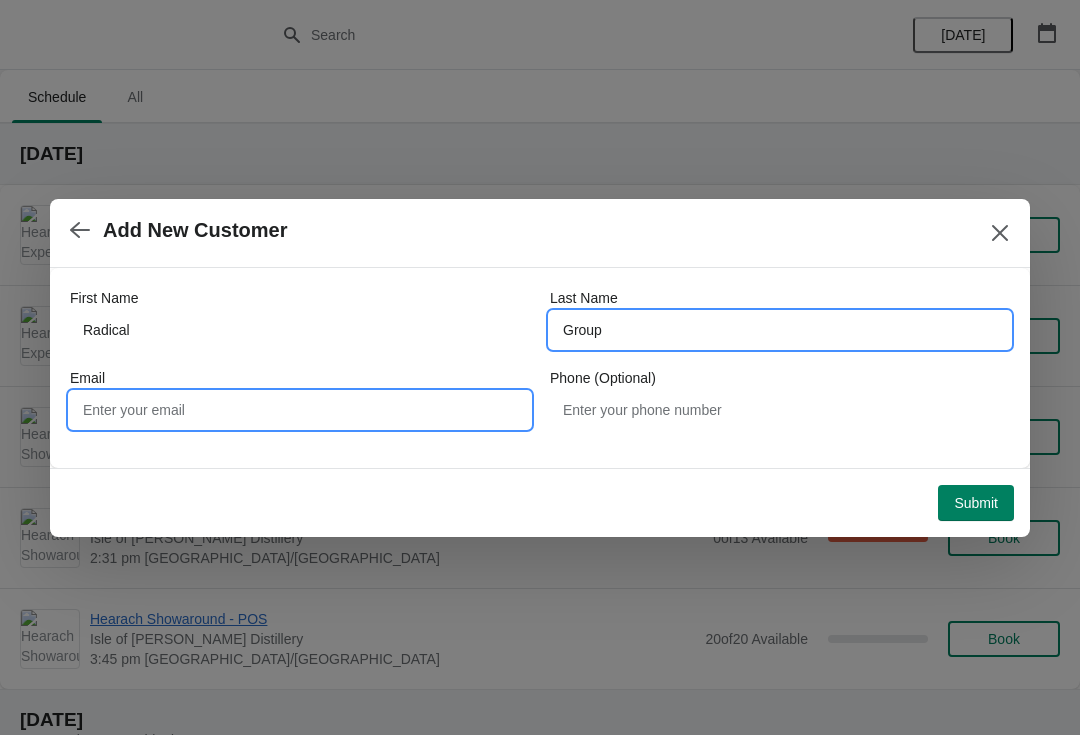 click on "Email" at bounding box center (300, 410) 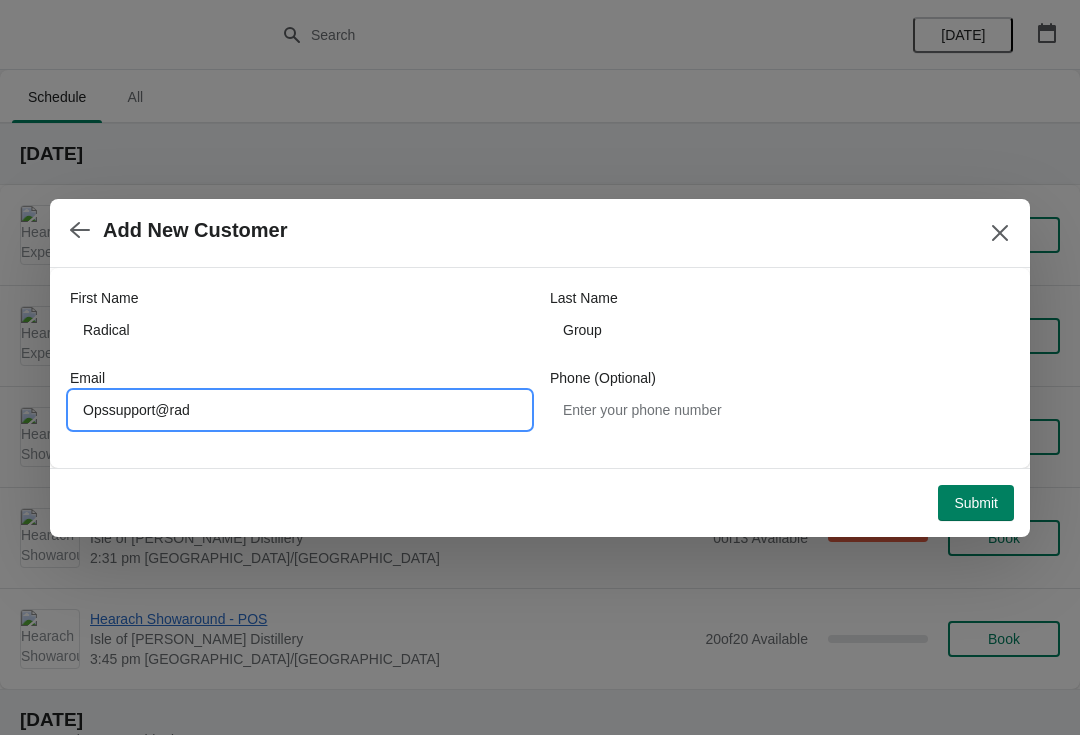 type on "Opssupport@rad" 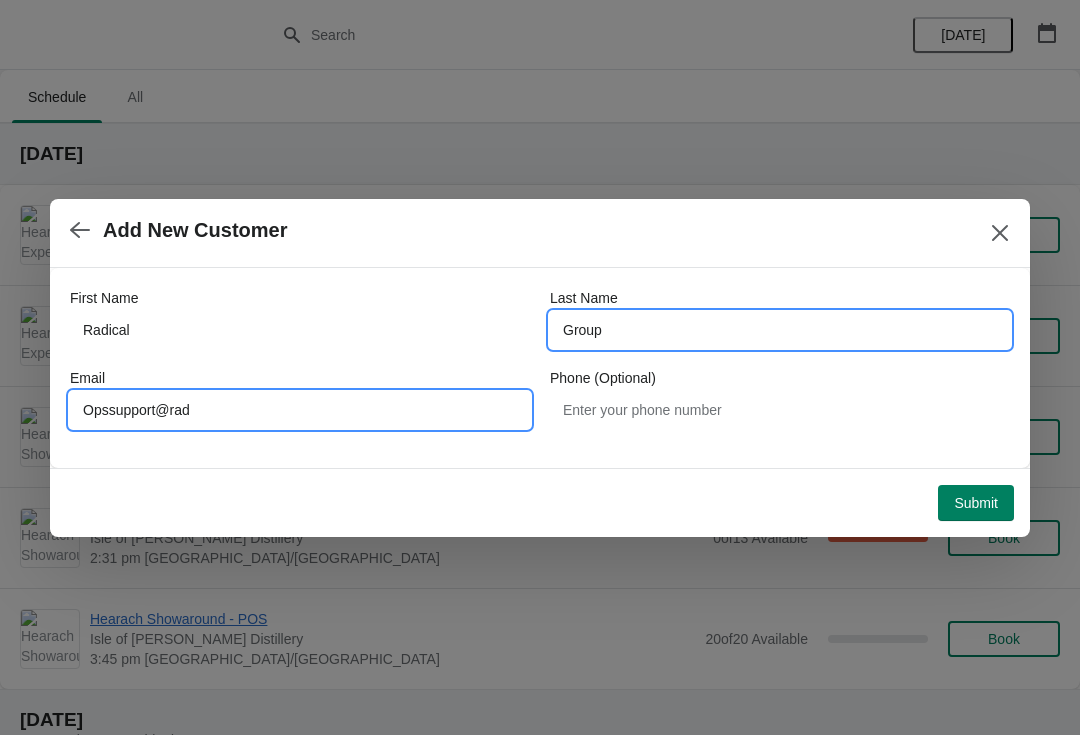 click on "Group" at bounding box center (780, 330) 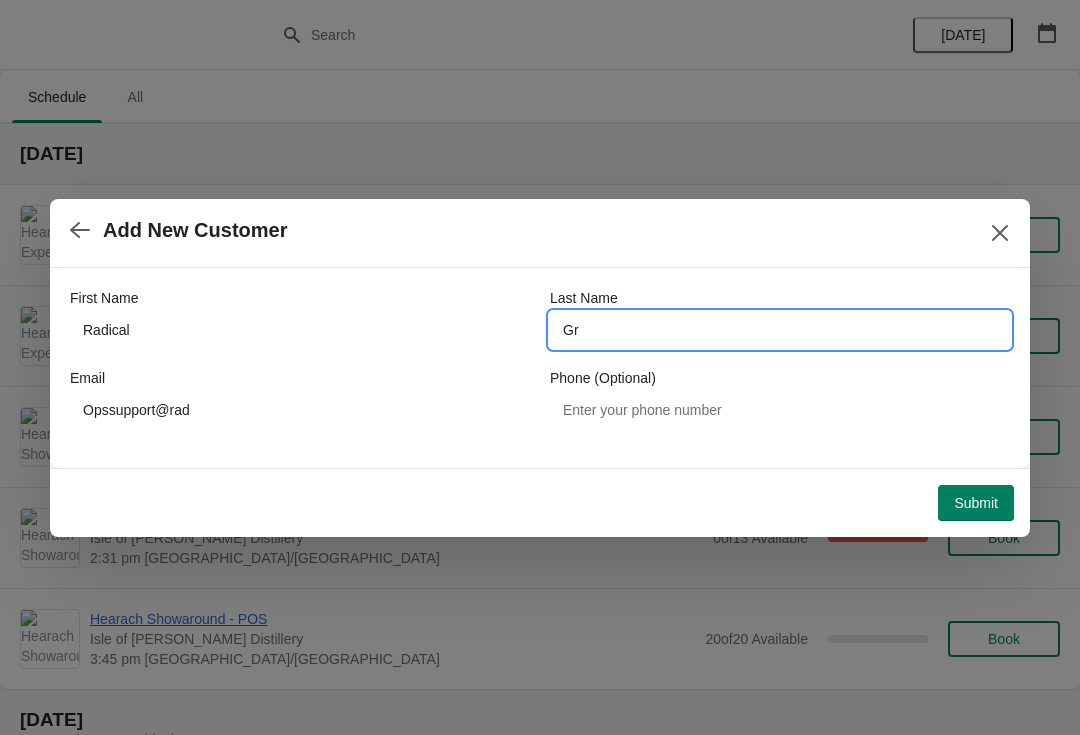type on "G" 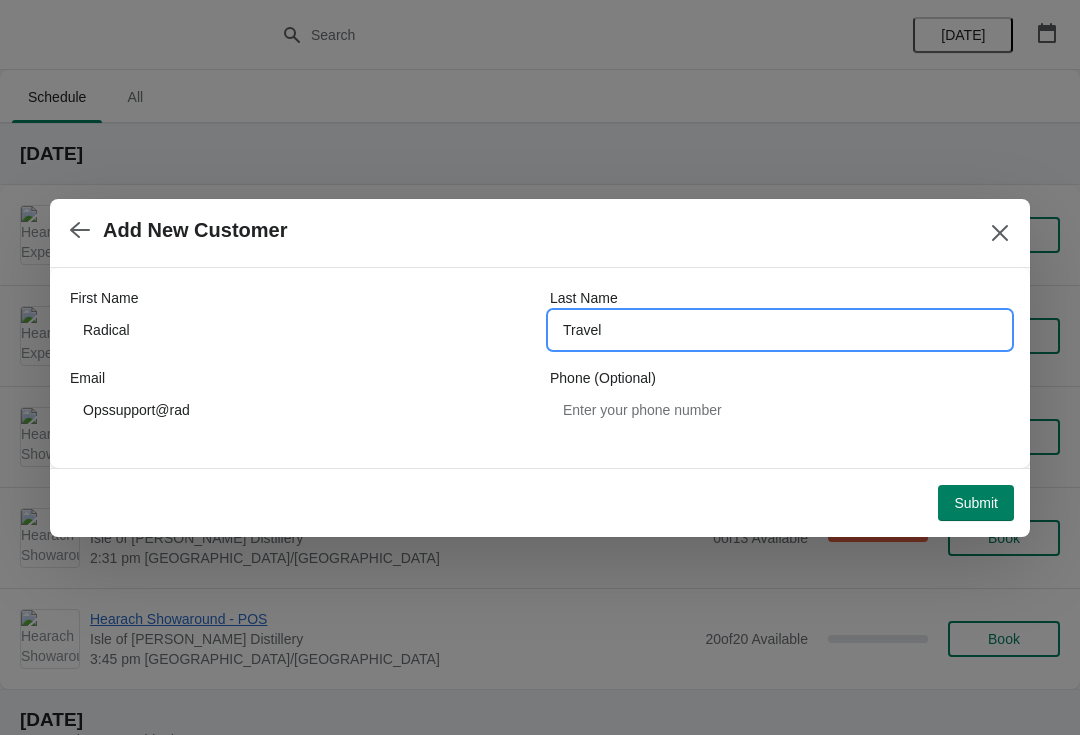 type on "Travel" 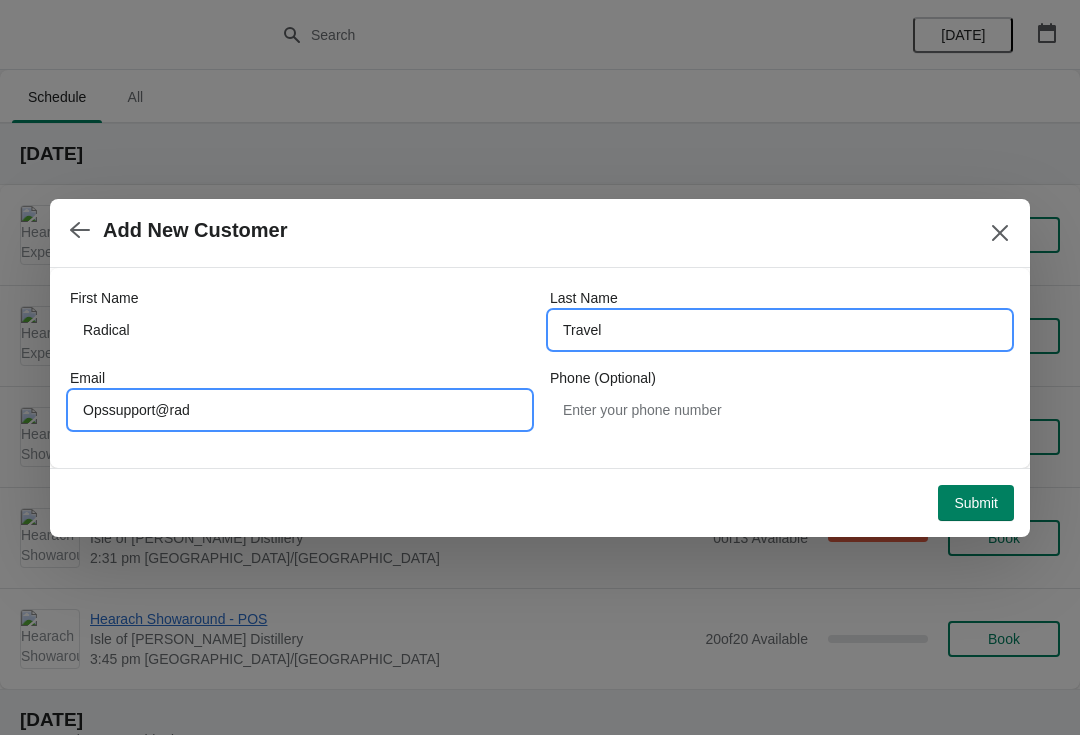 click on "Opssupport@rad" at bounding box center [300, 410] 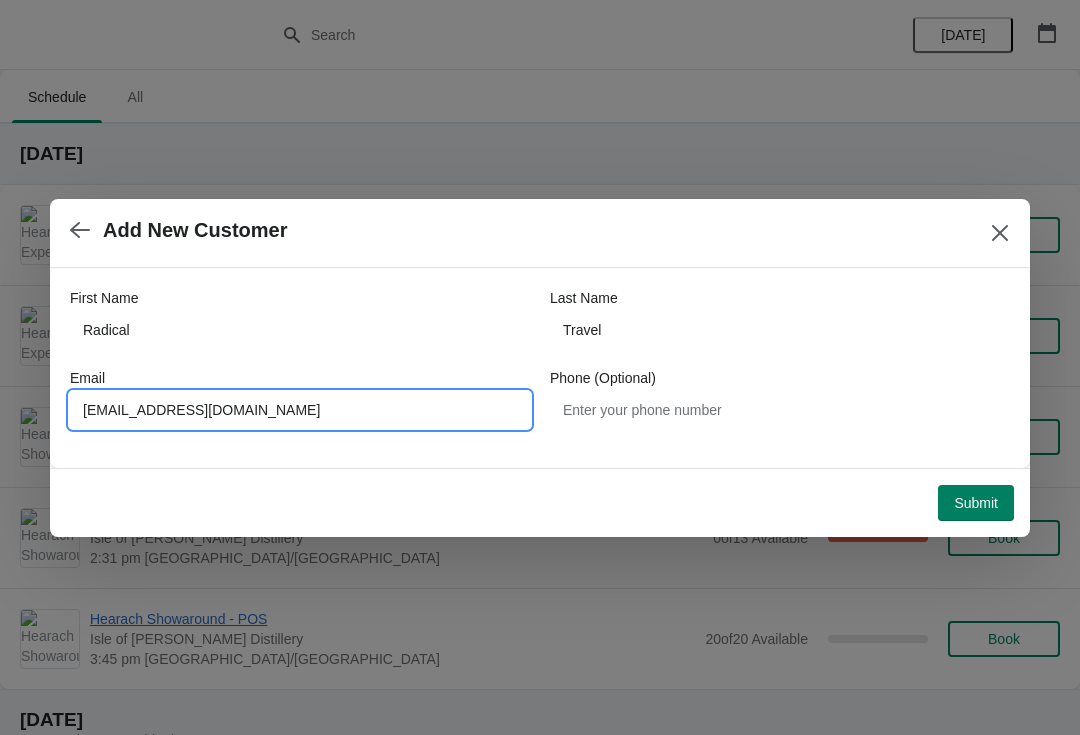 type on "Opssupport@radicaltravel.com" 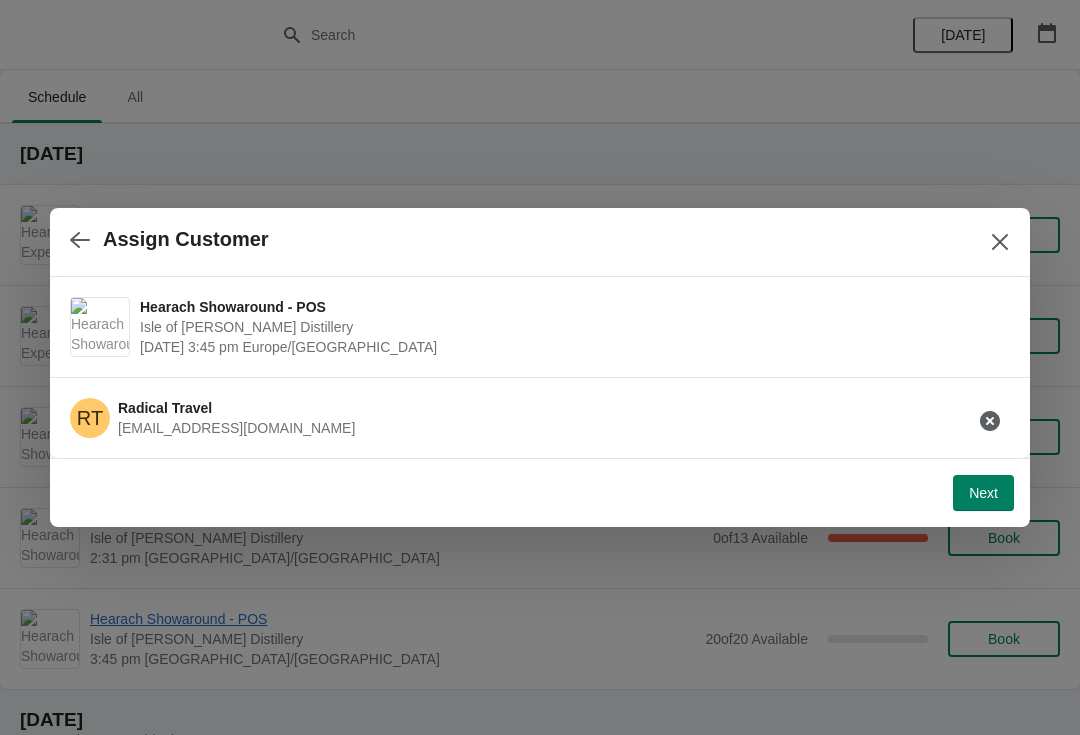 click on "Next" at bounding box center [983, 493] 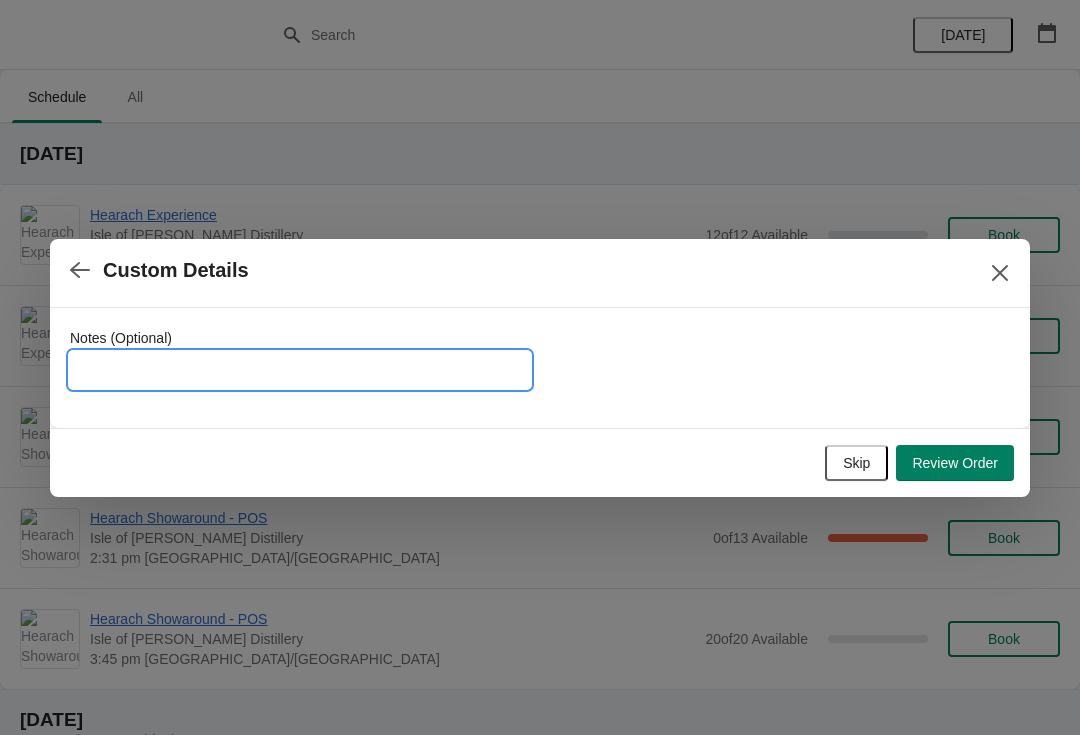 click on "Notes (Optional)" at bounding box center [300, 370] 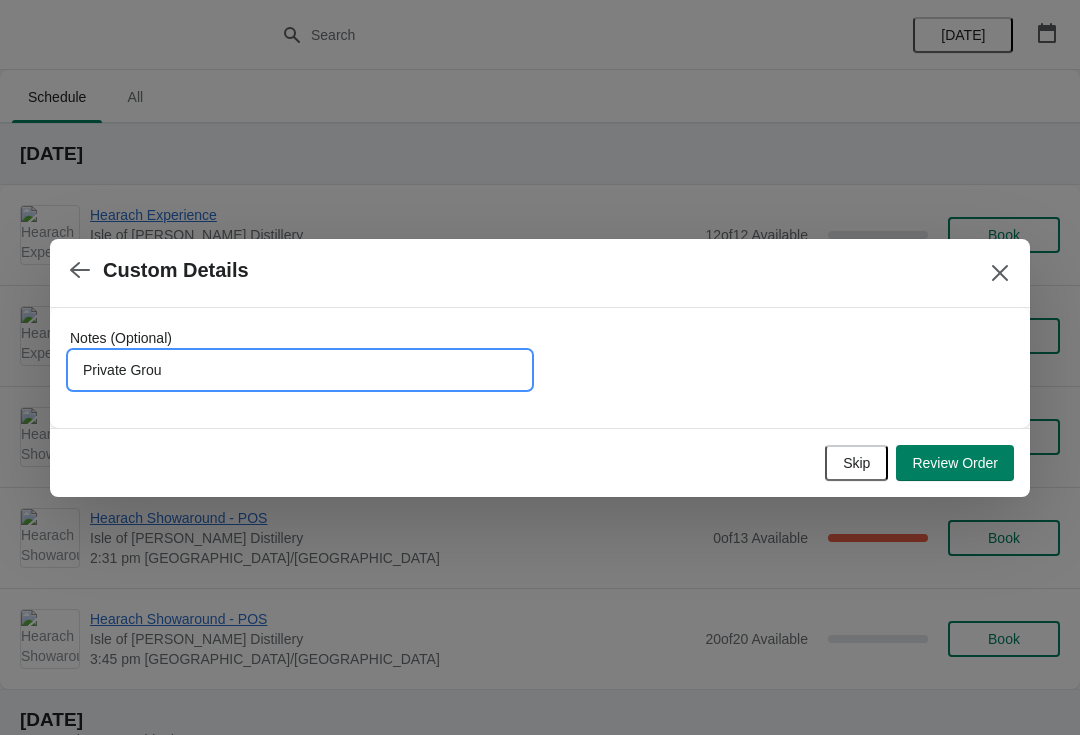 type on "Private Group" 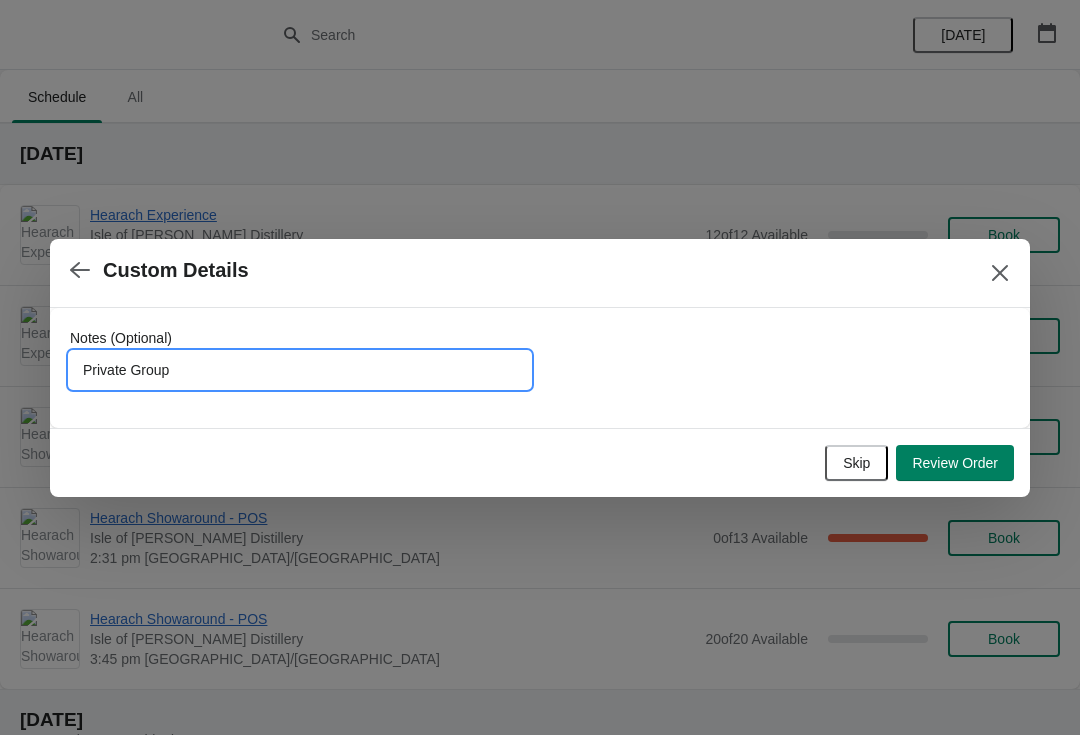 click on "Review Order" at bounding box center (955, 463) 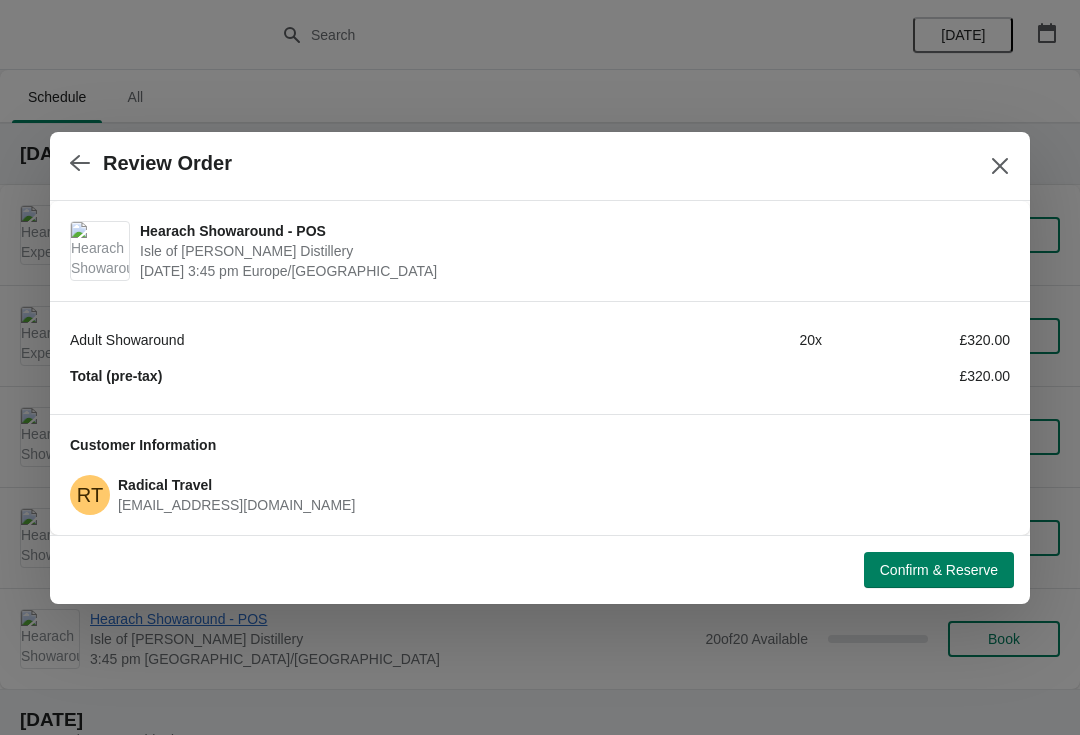 click on "Confirm & Reserve" at bounding box center (939, 570) 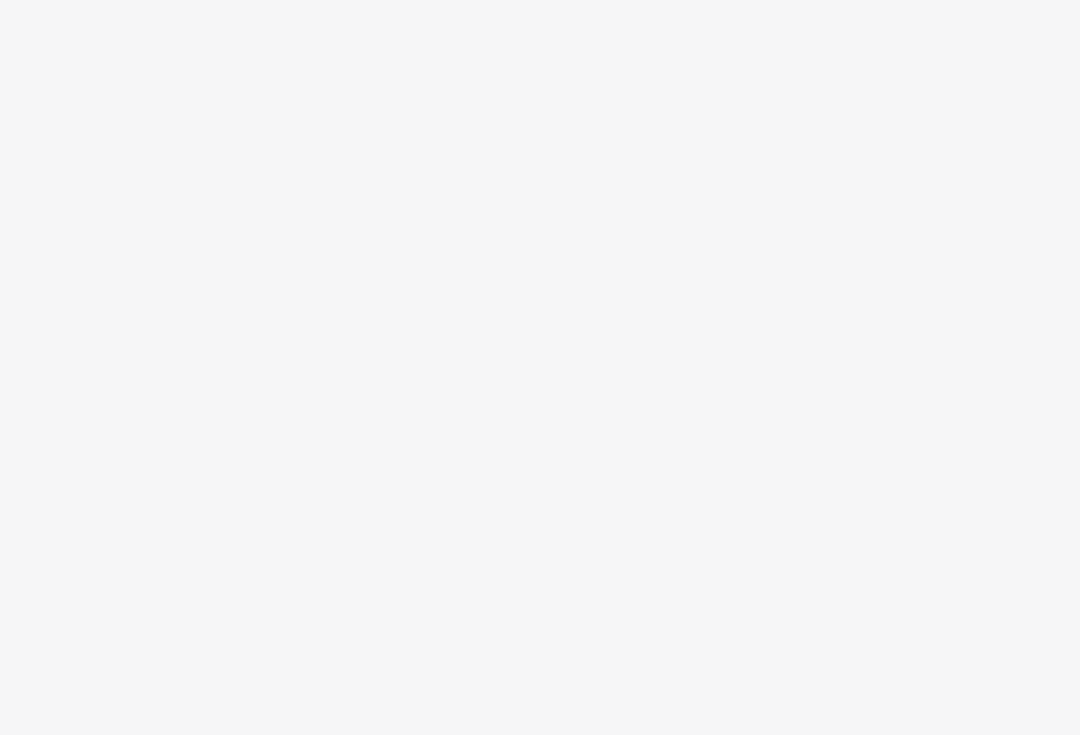 scroll, scrollTop: 0, scrollLeft: 0, axis: both 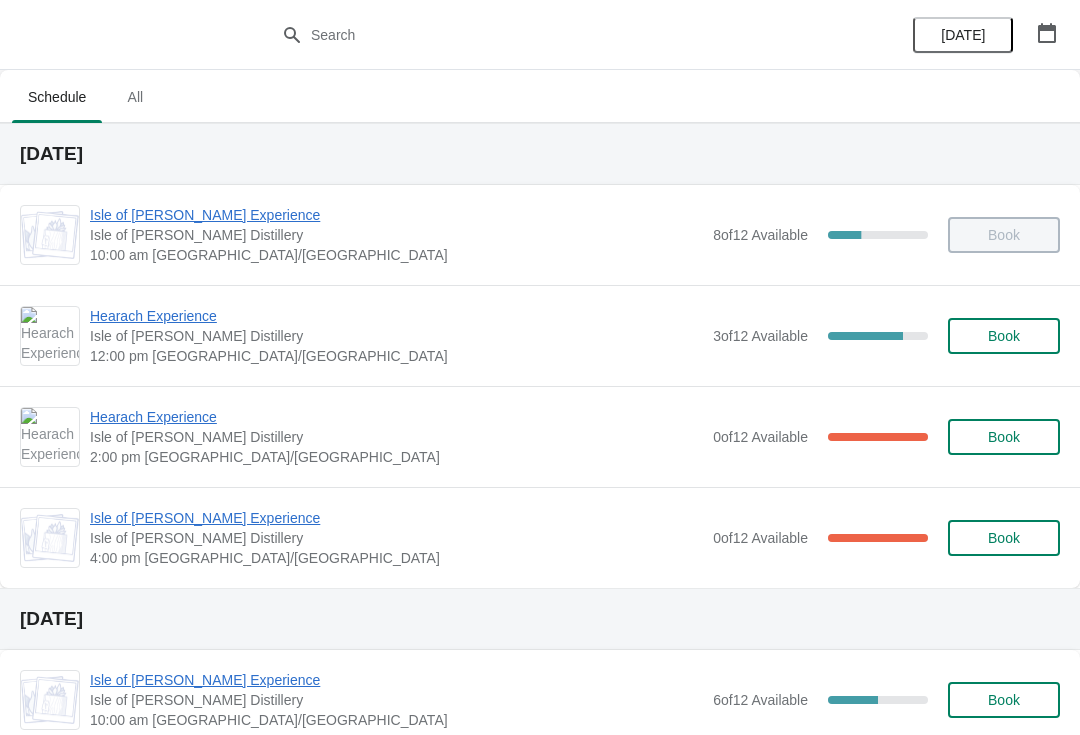 click at bounding box center [1047, 33] 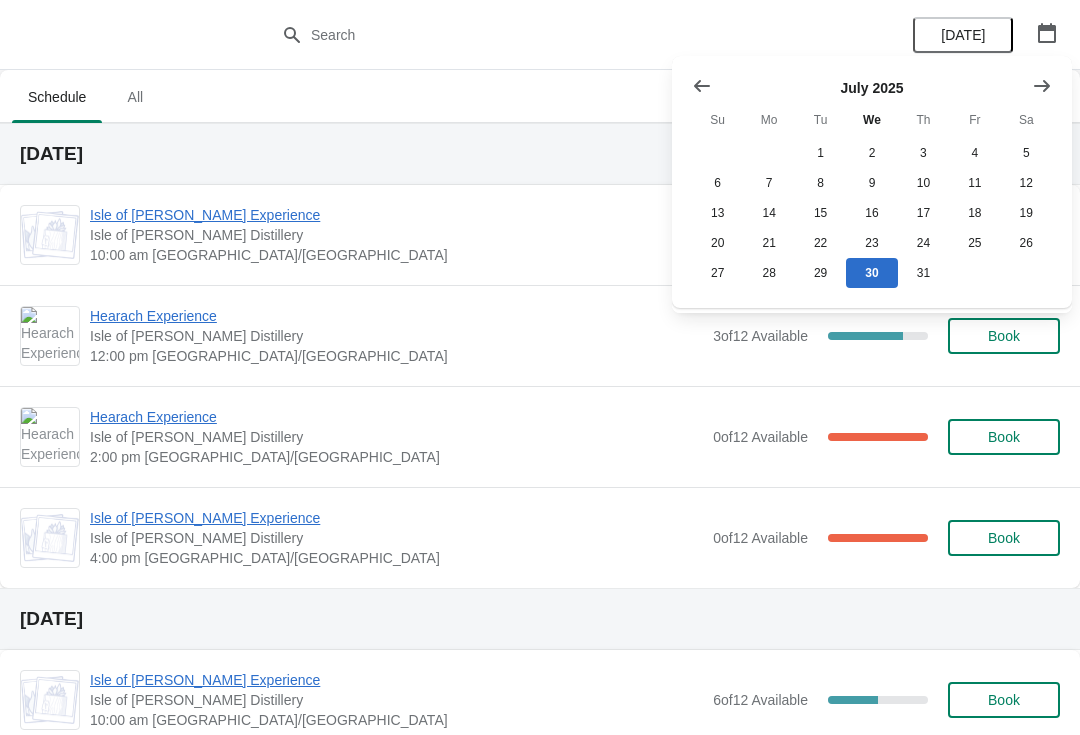 click 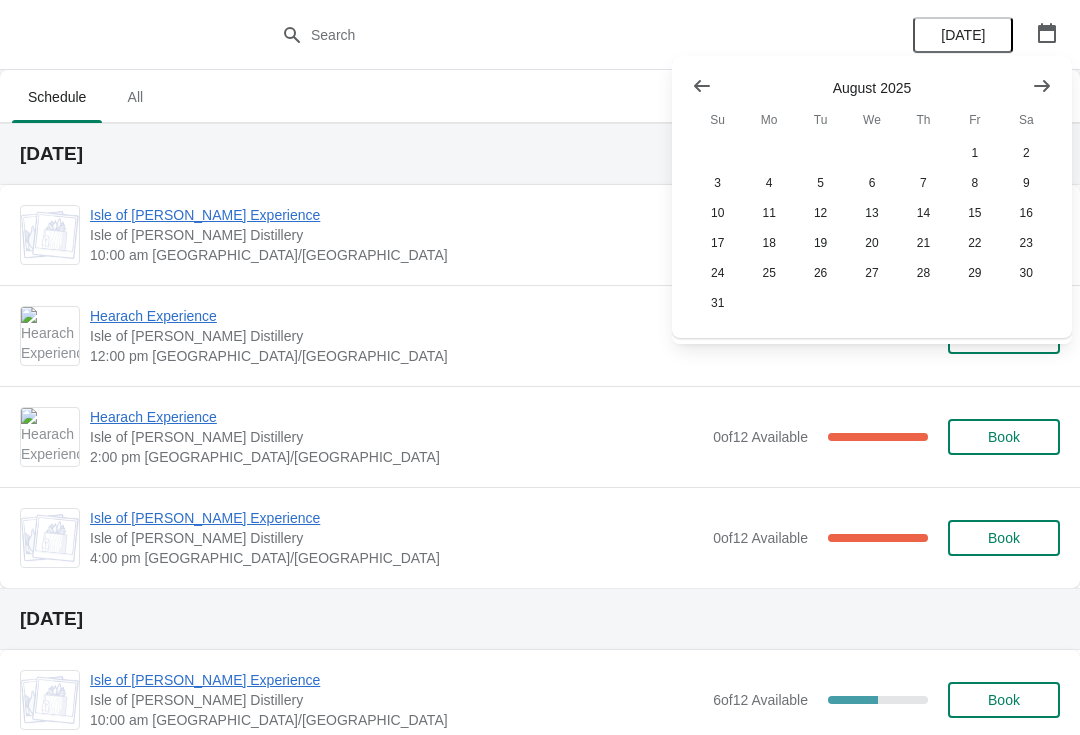 click 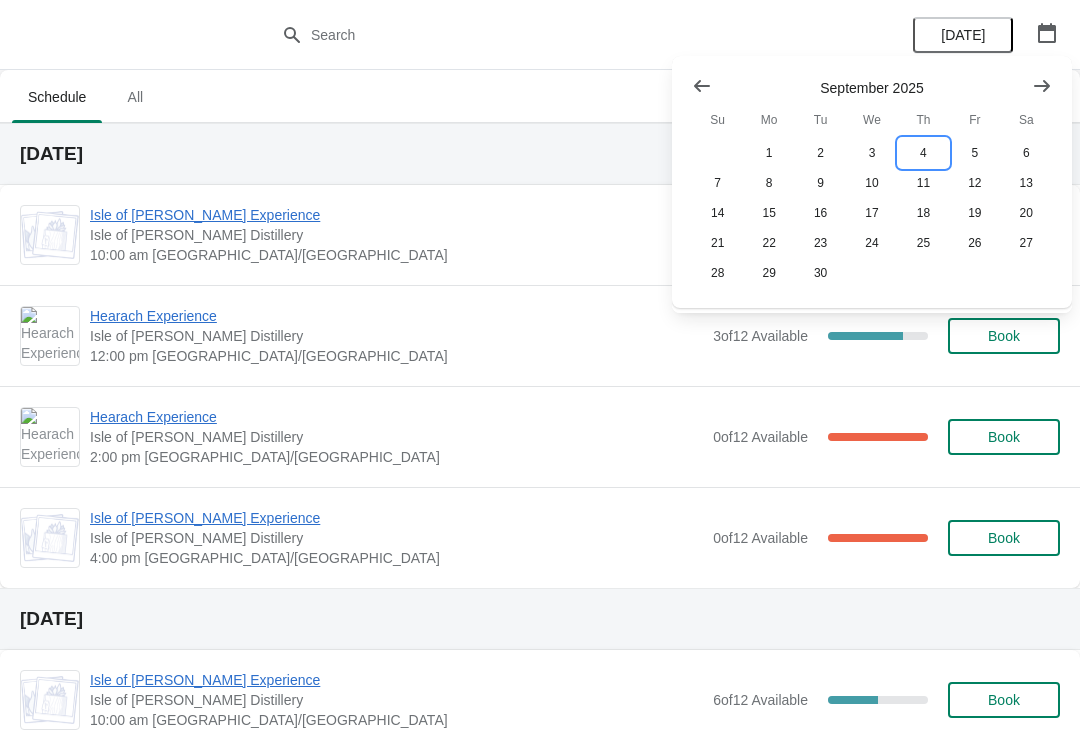 click on "4" at bounding box center (923, 153) 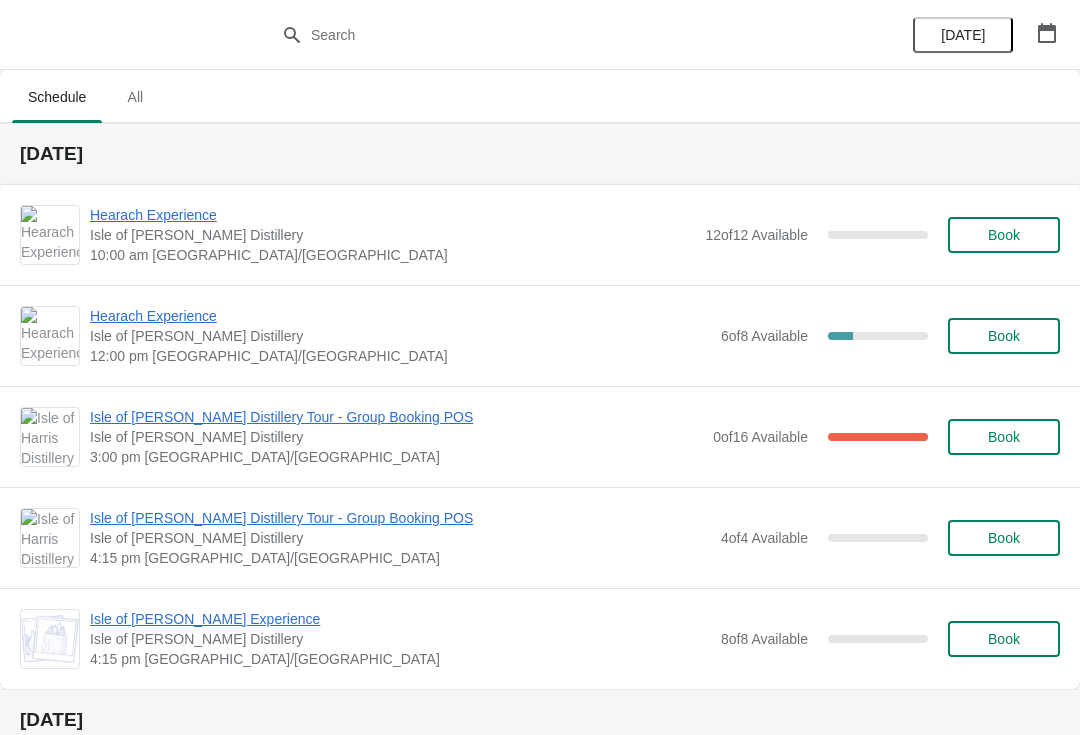 click on "Book" at bounding box center (1004, 538) 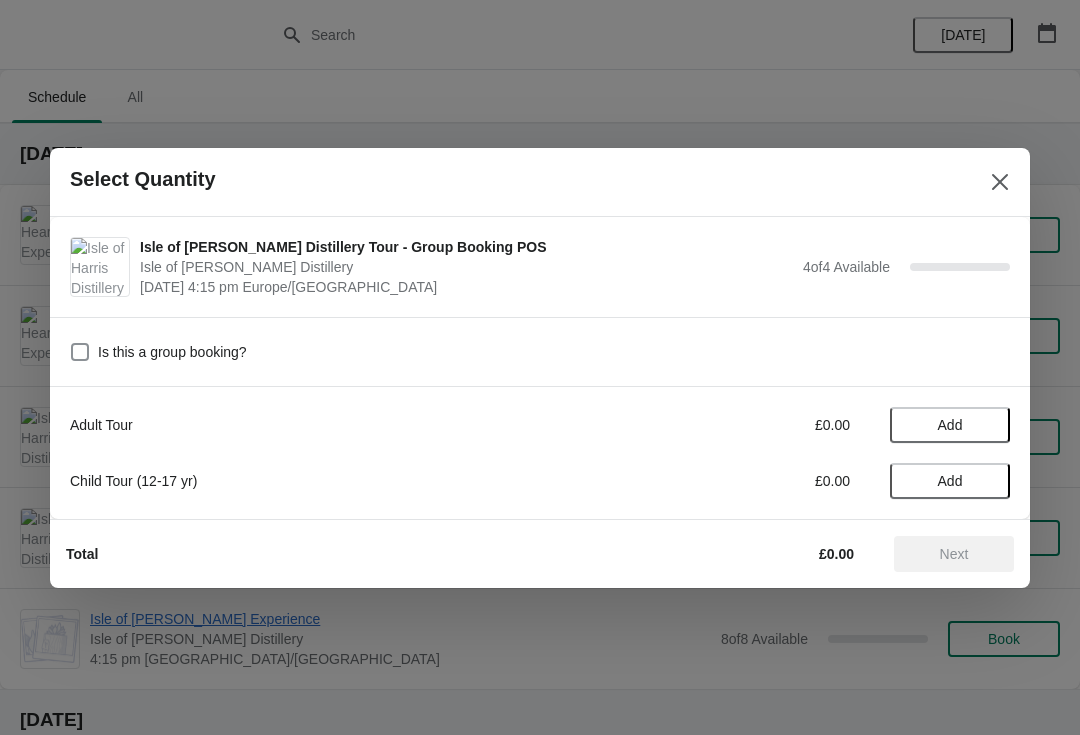 click on "Add" at bounding box center [950, 425] 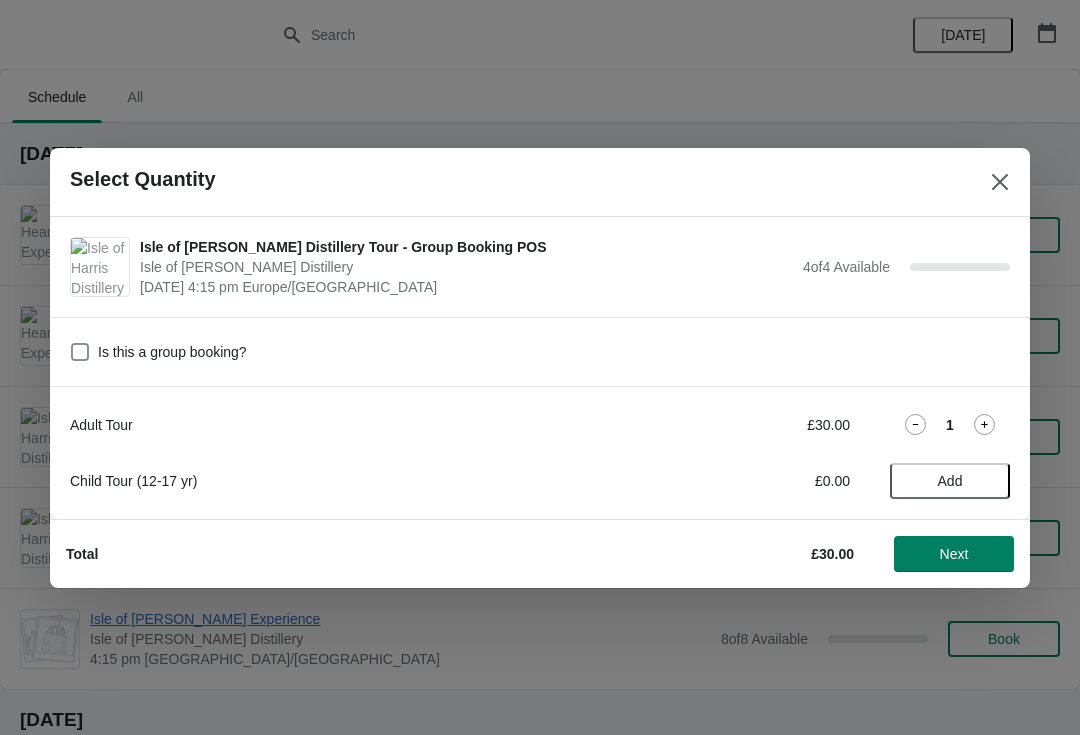 click 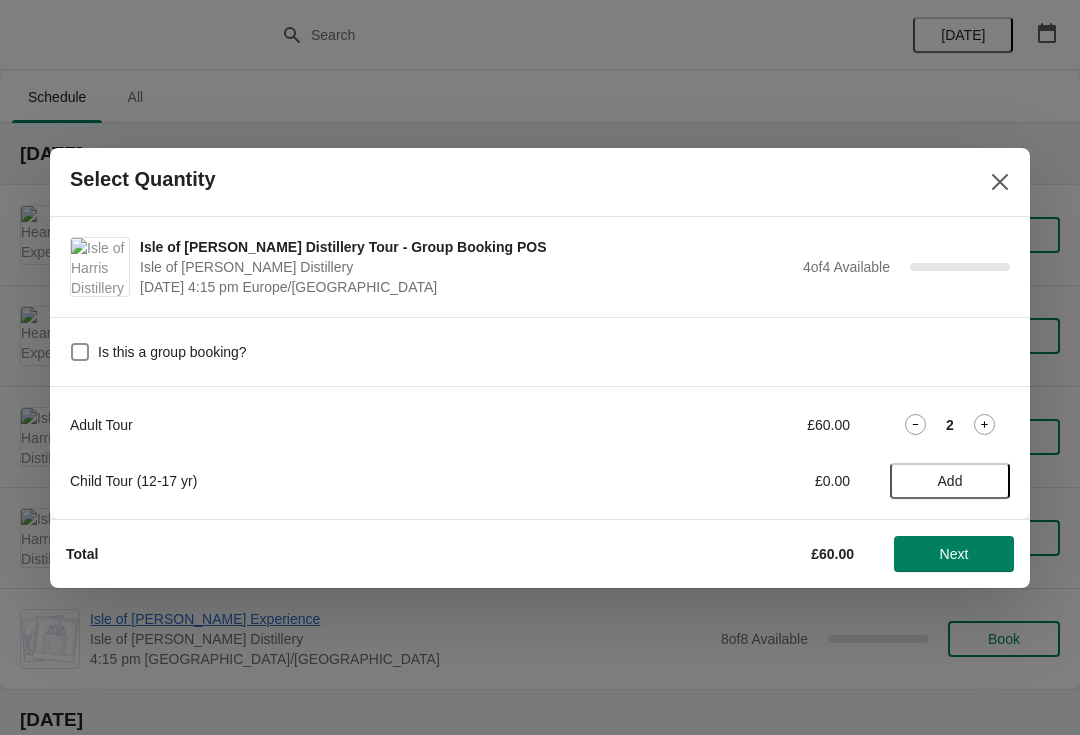 click 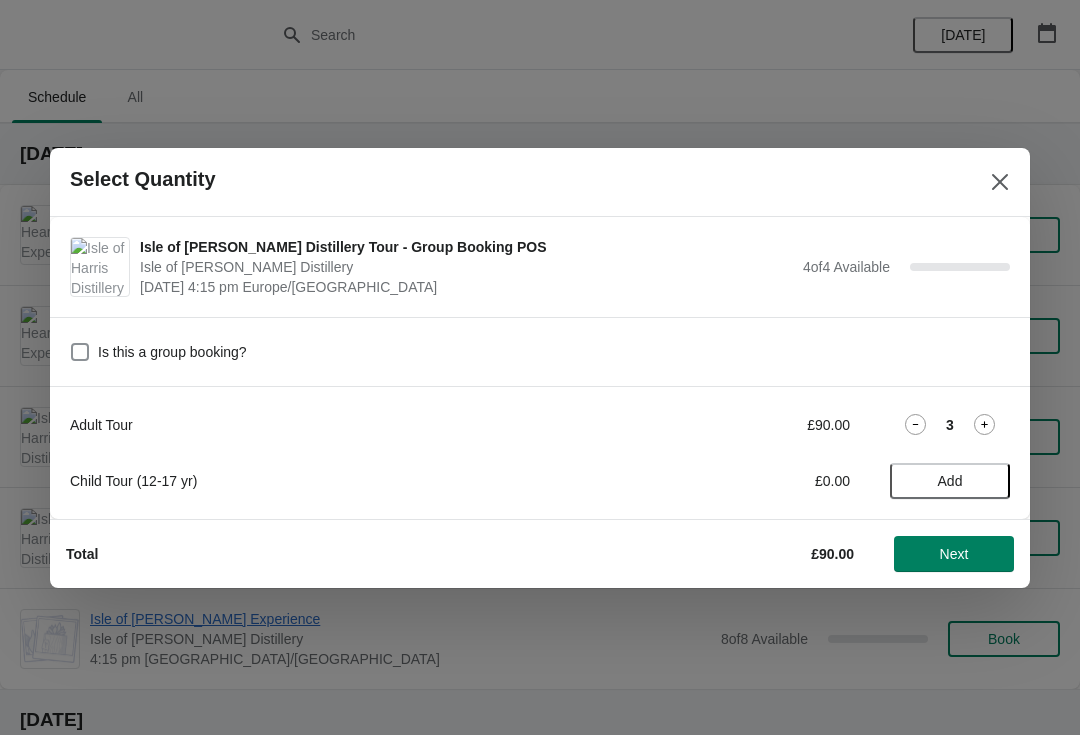 click 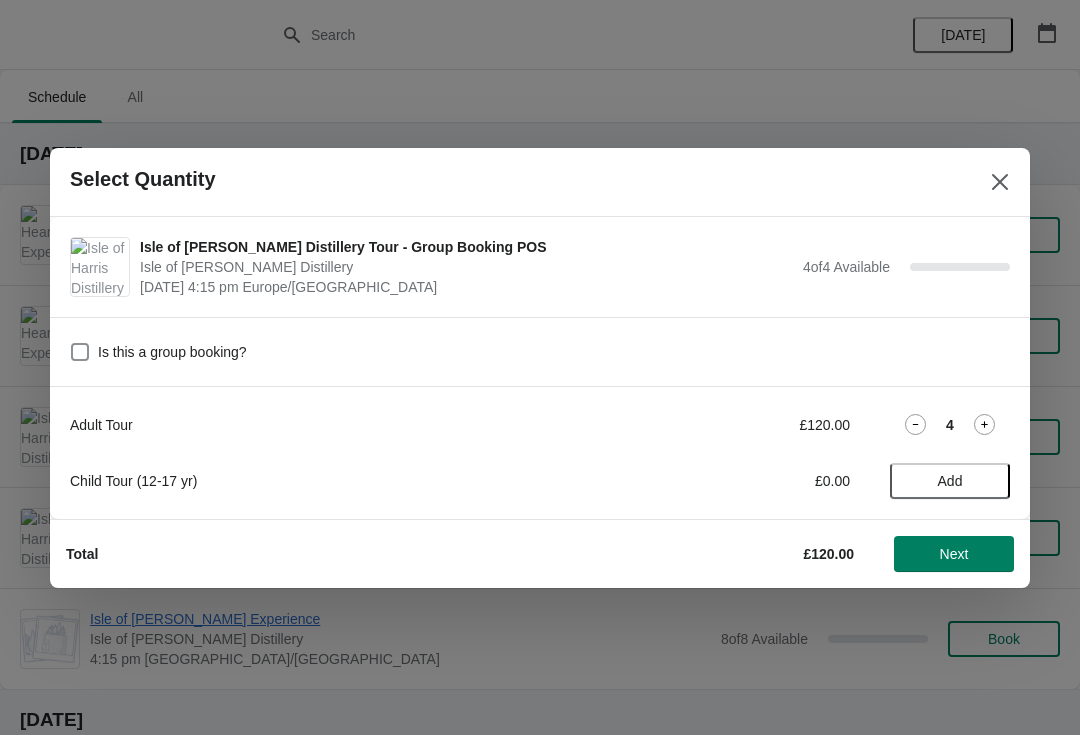 click on "Next" at bounding box center (954, 554) 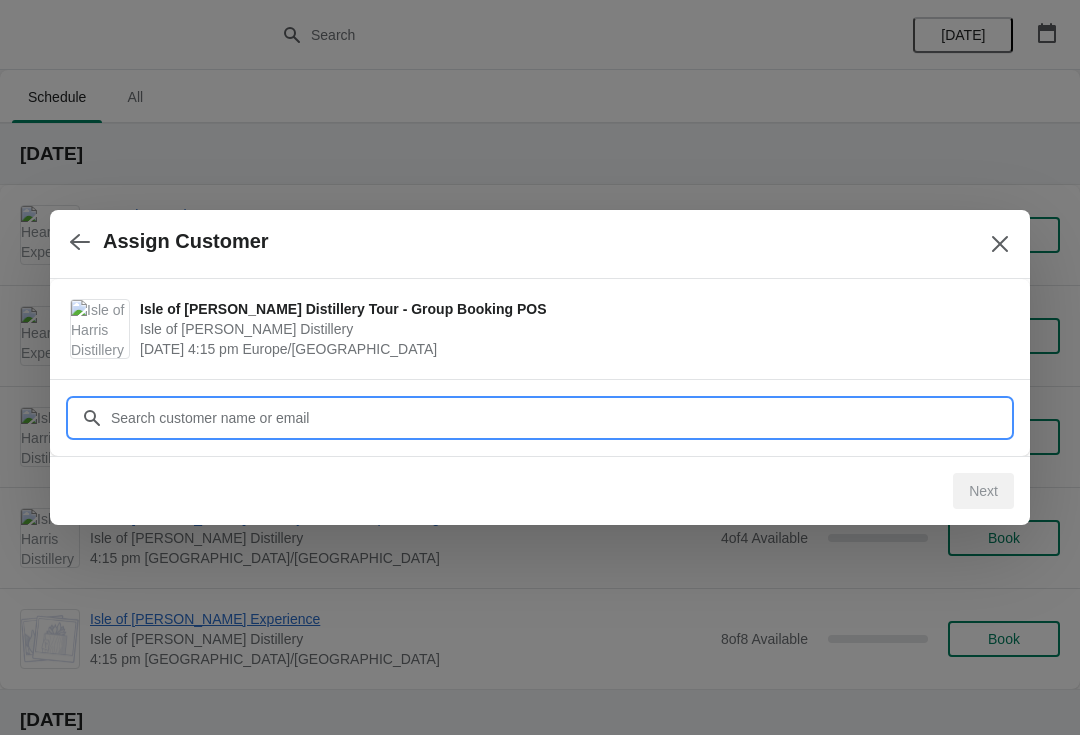 click on "Customer" at bounding box center (560, 418) 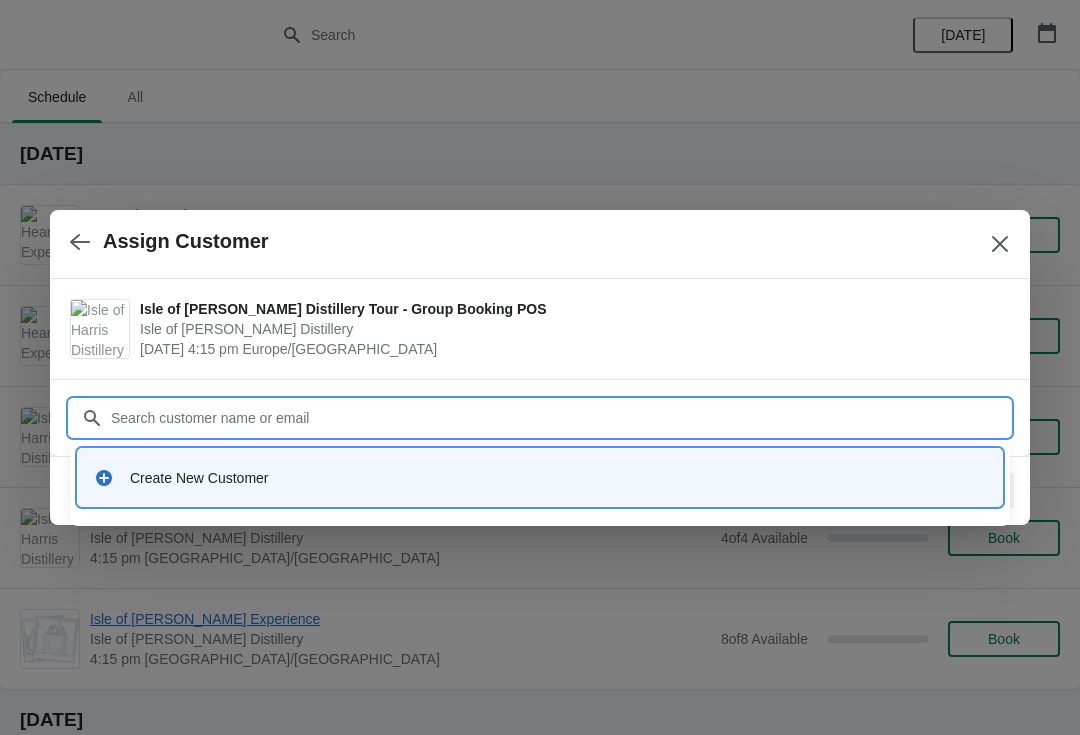click on "Create New Customer" at bounding box center (558, 478) 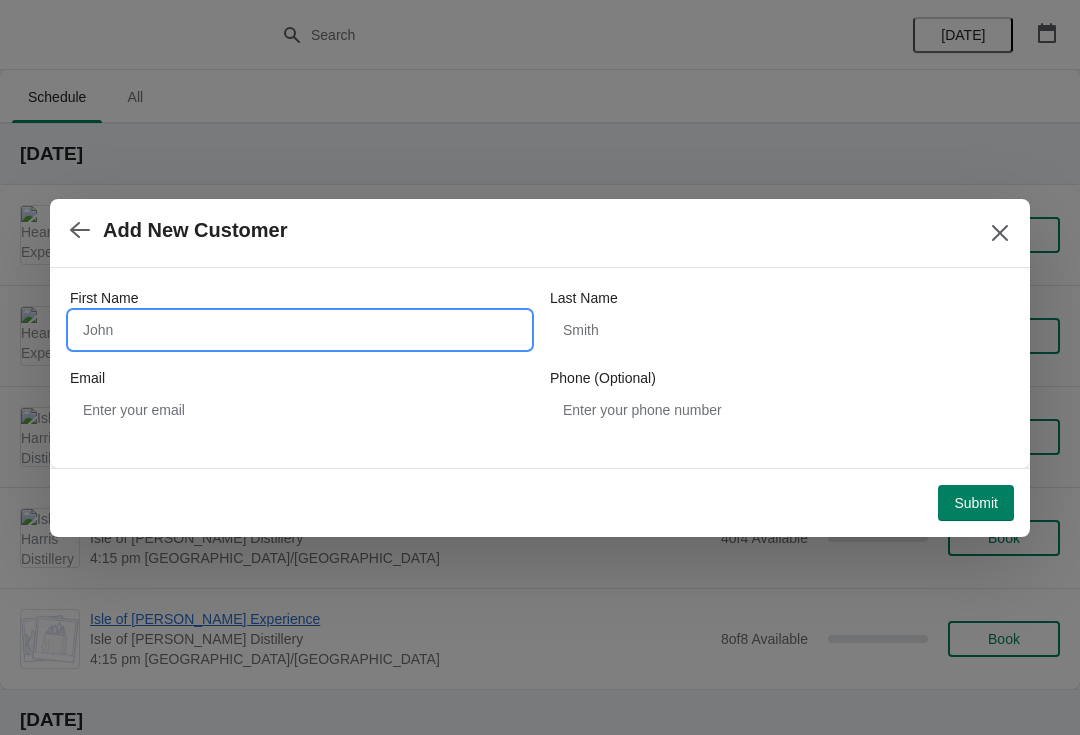 click on "First Name" at bounding box center (300, 330) 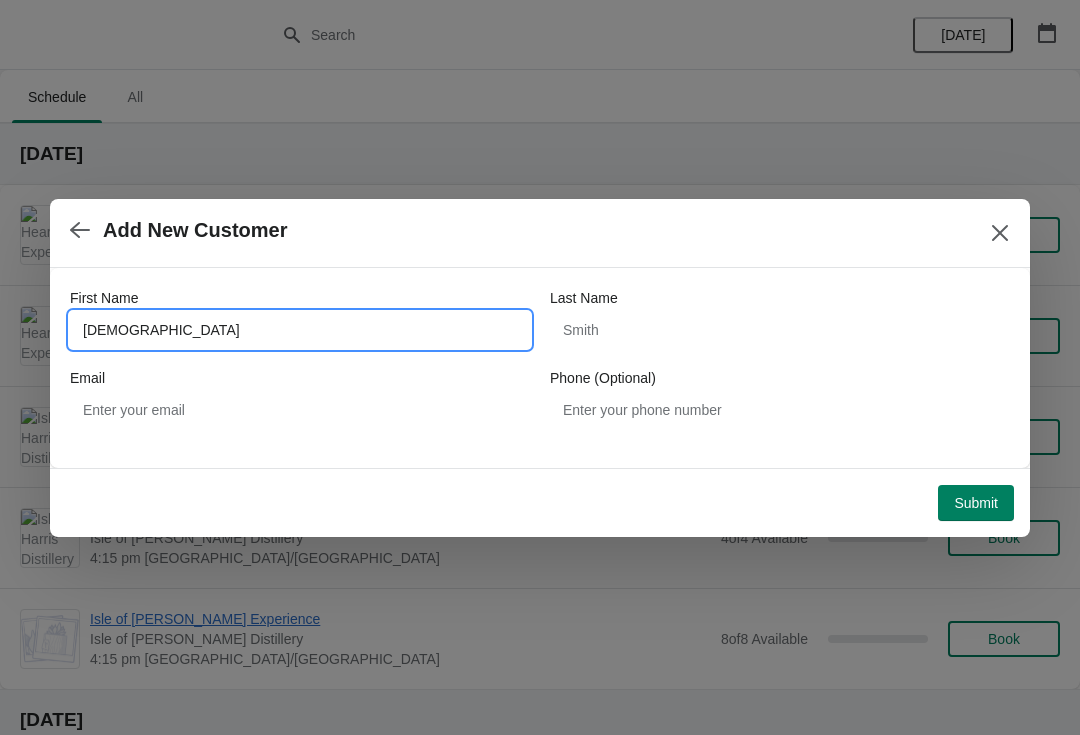 type on "Rabbies" 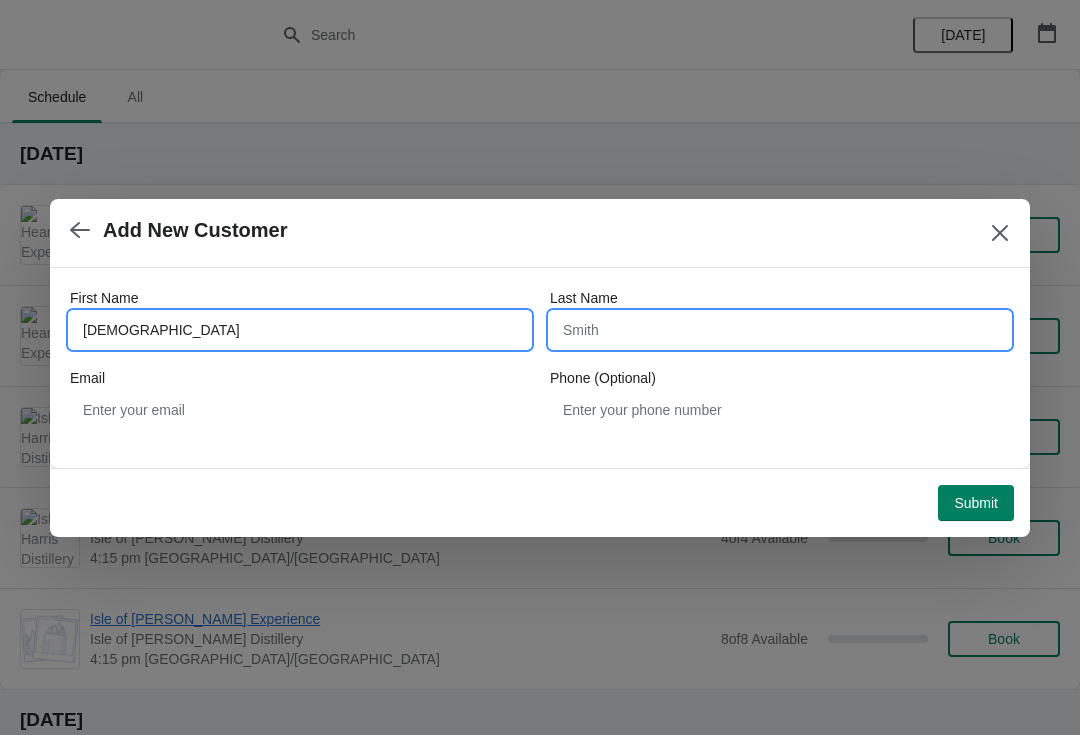 click on "Last Name" at bounding box center [780, 330] 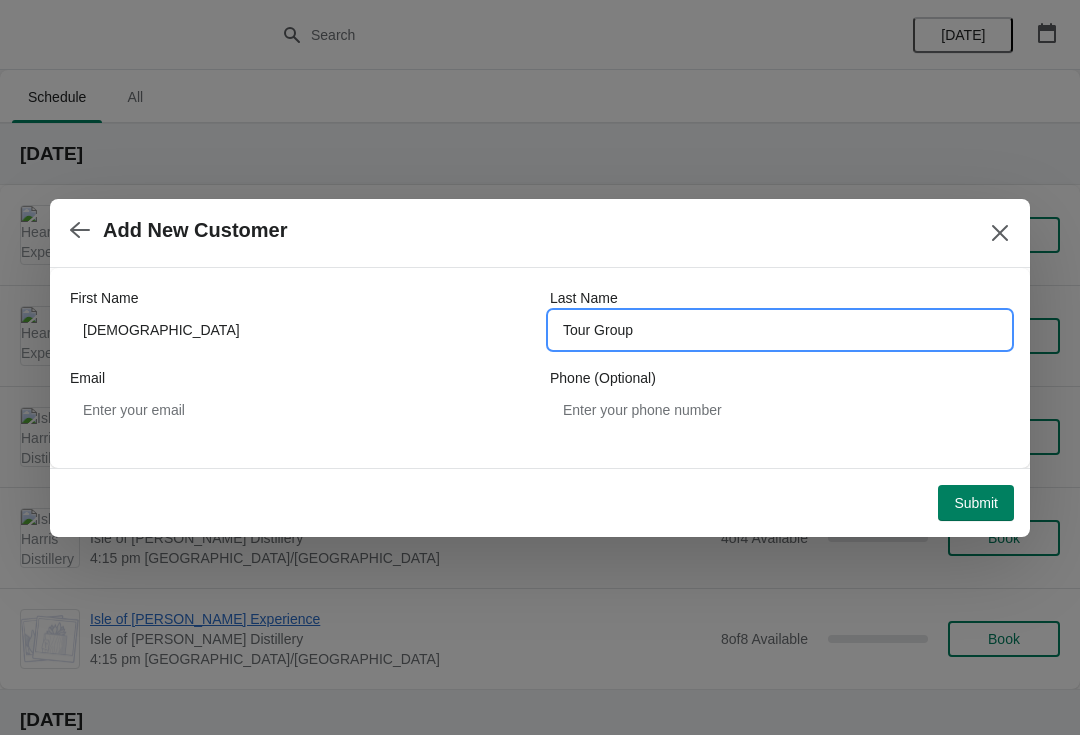 type on "Tour Group" 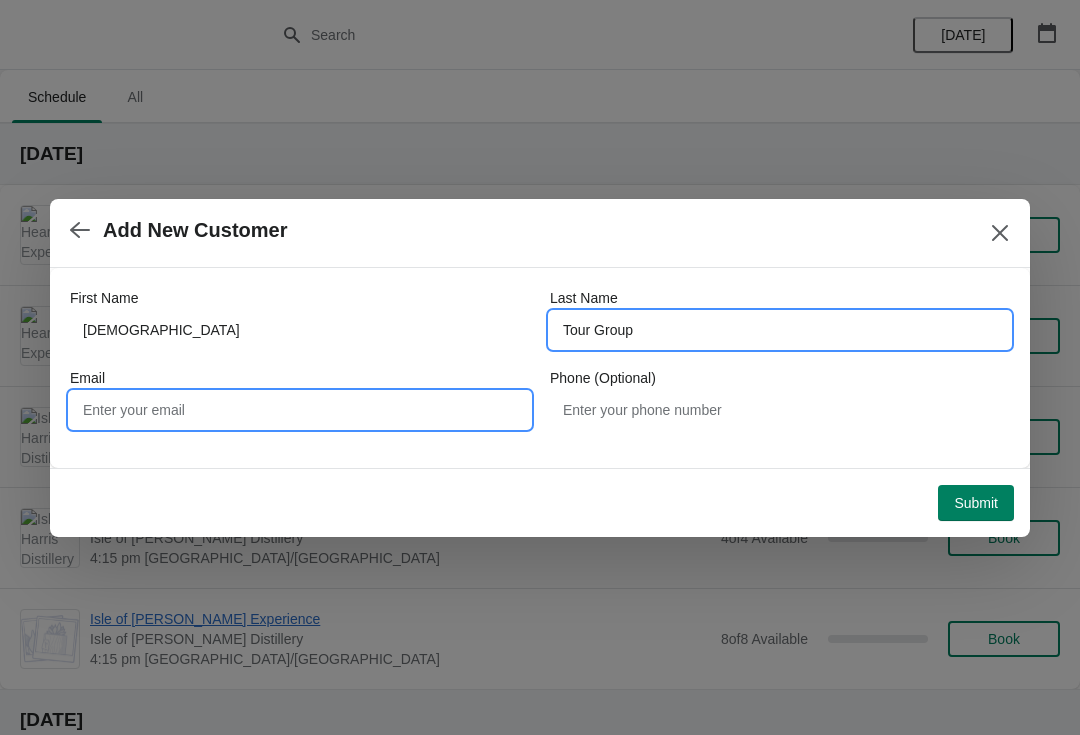 click on "Email" at bounding box center [300, 410] 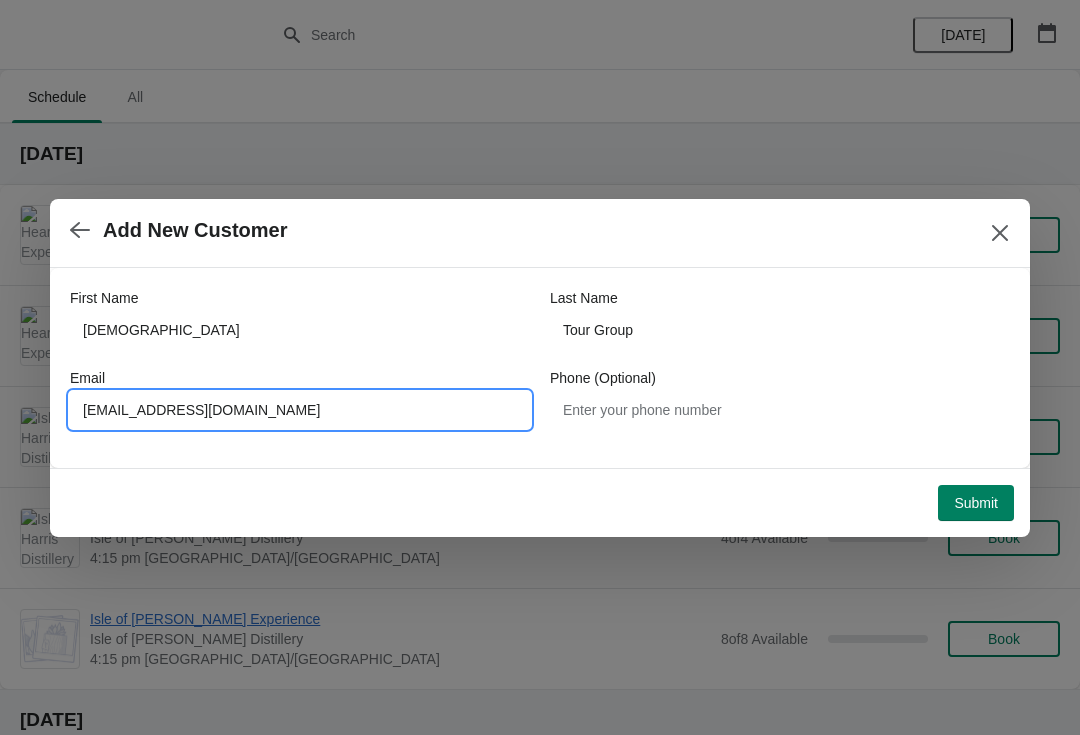 type on "explore@rabbies.com" 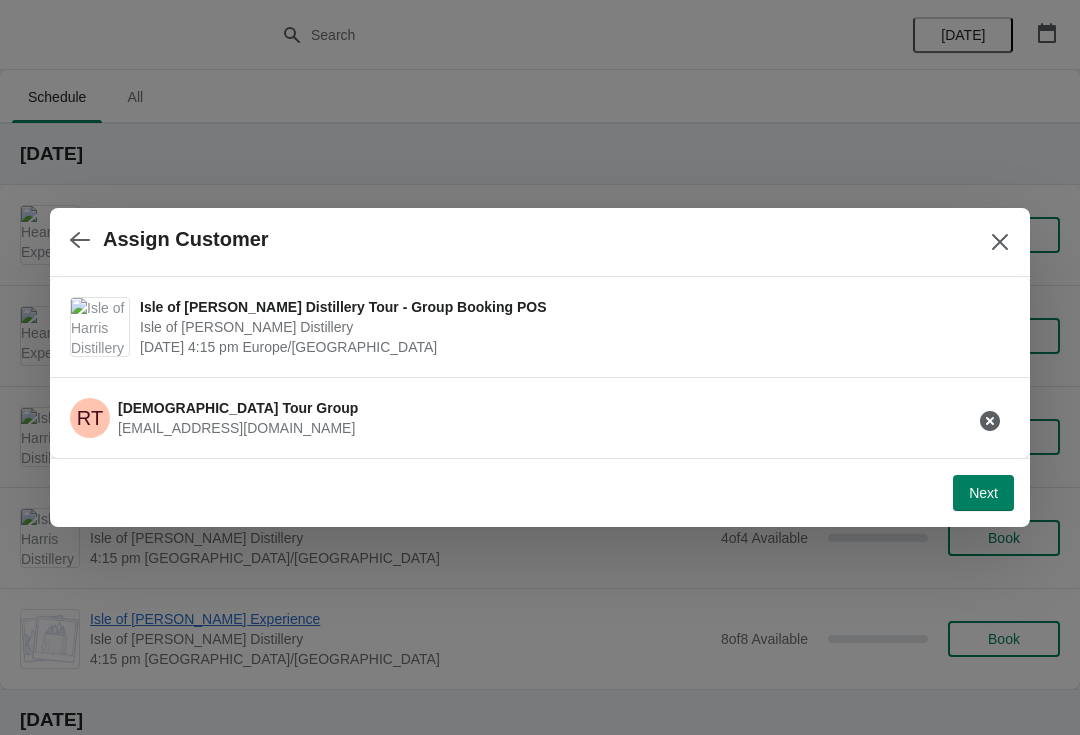 click on "Next" at bounding box center (983, 493) 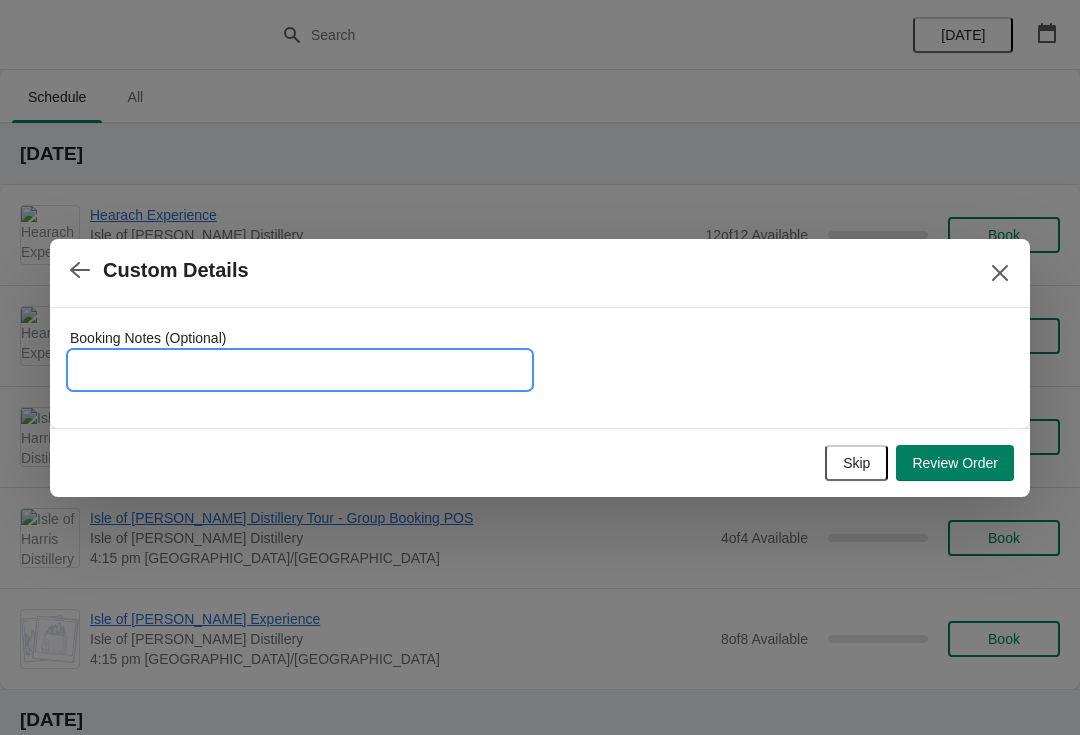 click on "Booking Notes (Optional)" at bounding box center [300, 370] 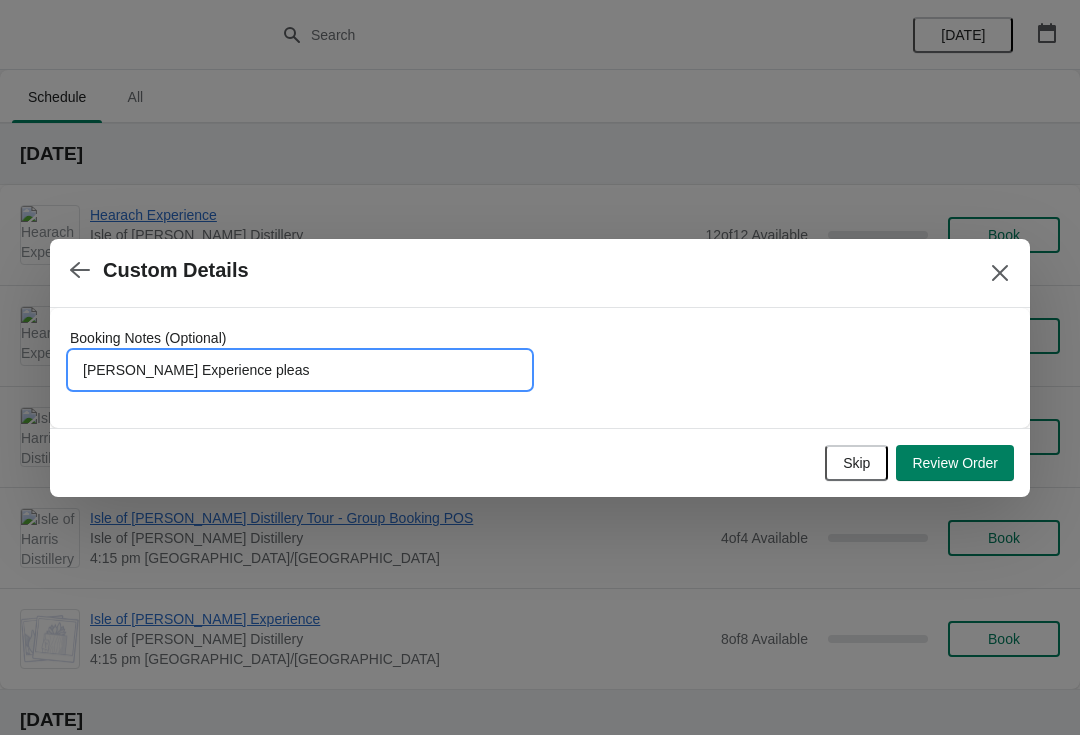 type on "Harris Gin Experience please" 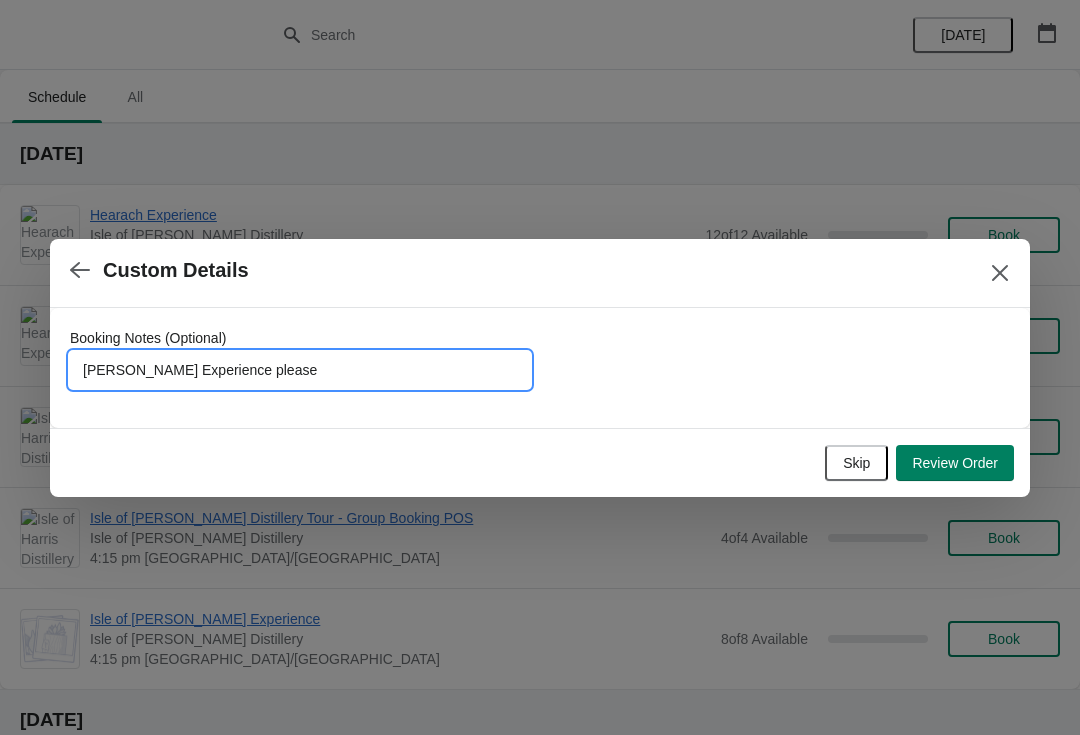 click on "Review Order" at bounding box center (955, 463) 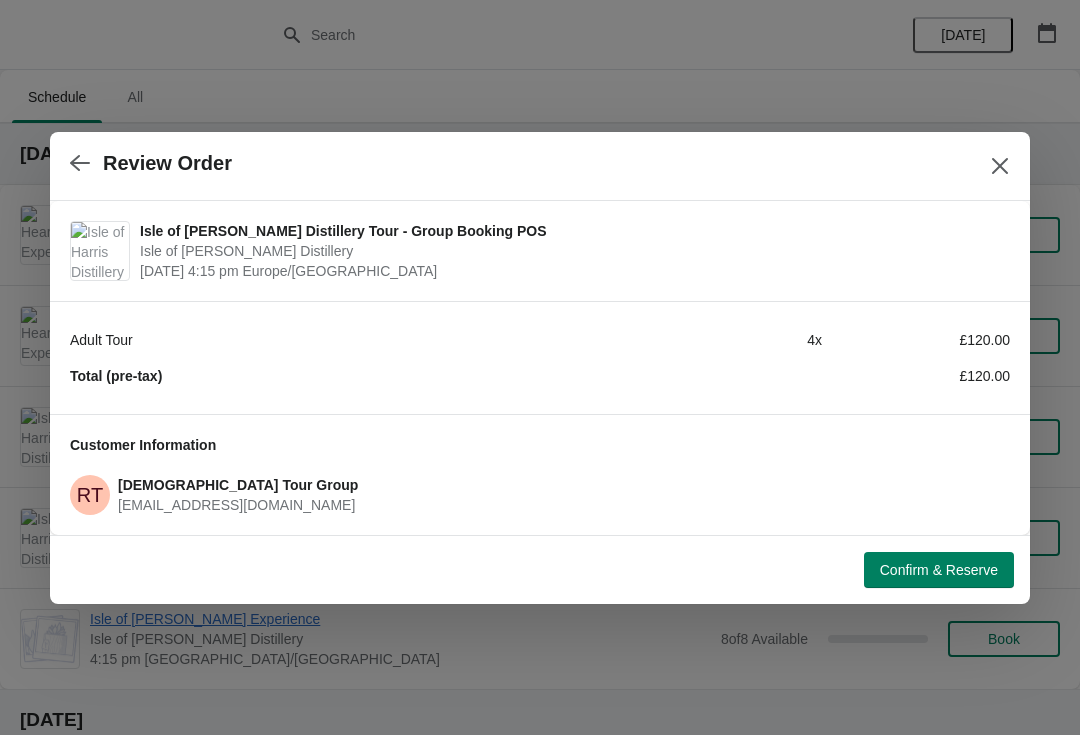 click on "Confirm & Reserve" at bounding box center [939, 570] 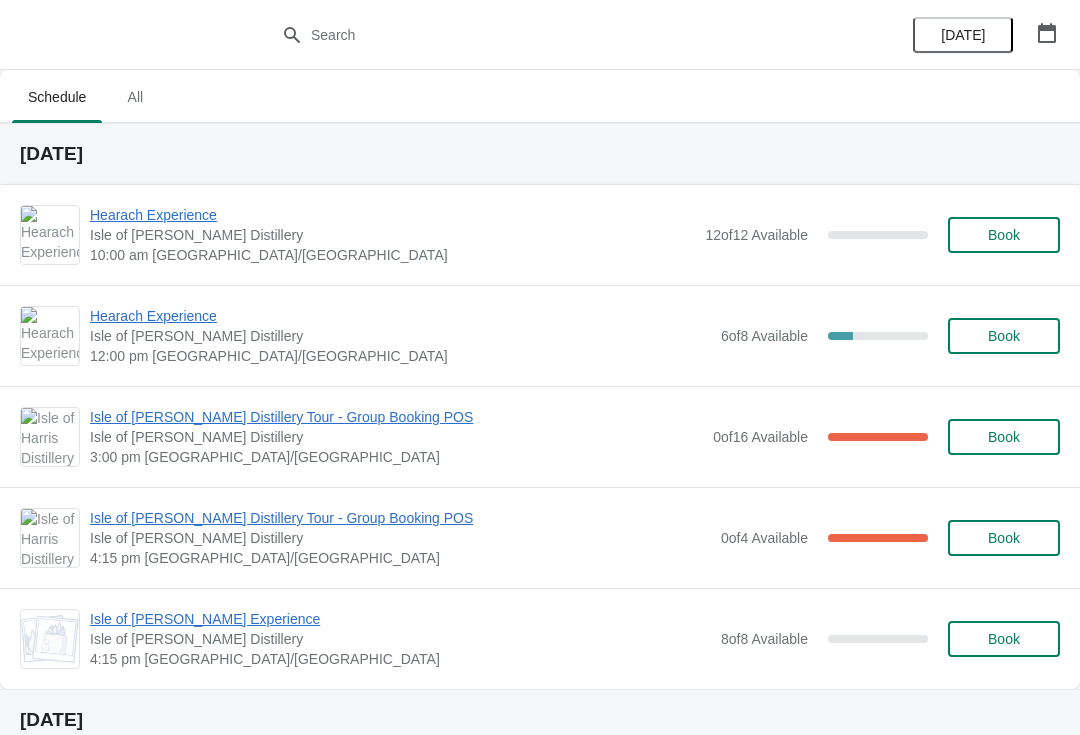 scroll, scrollTop: 0, scrollLeft: 0, axis: both 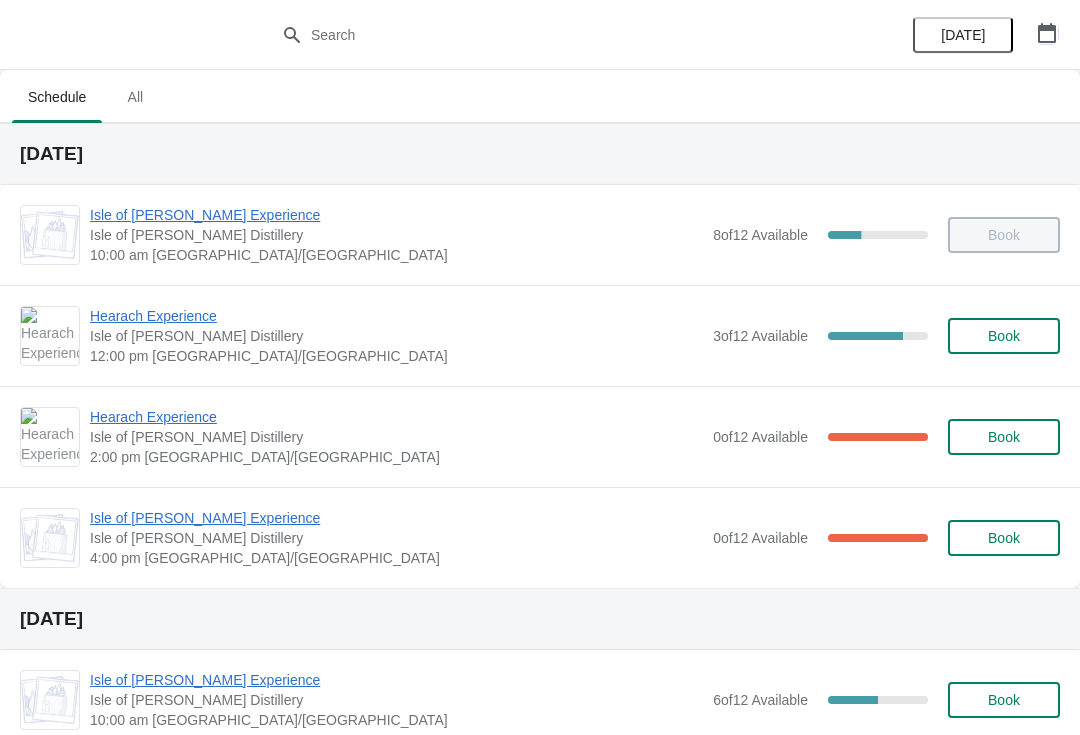click 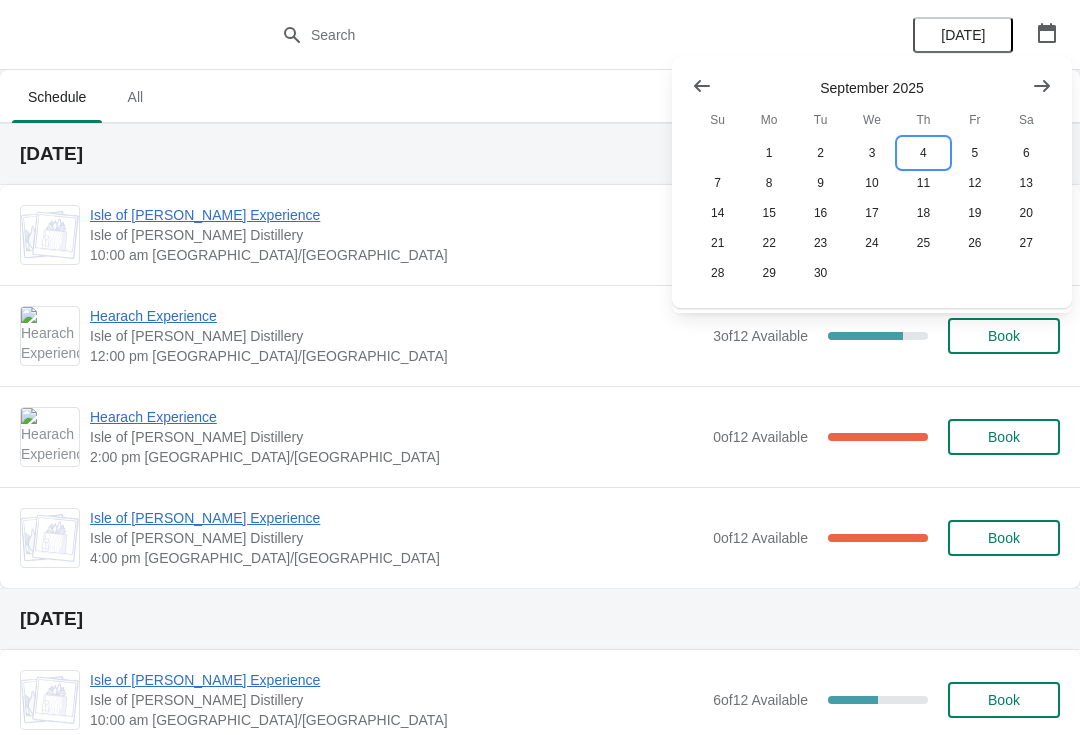 click on "4" at bounding box center (923, 153) 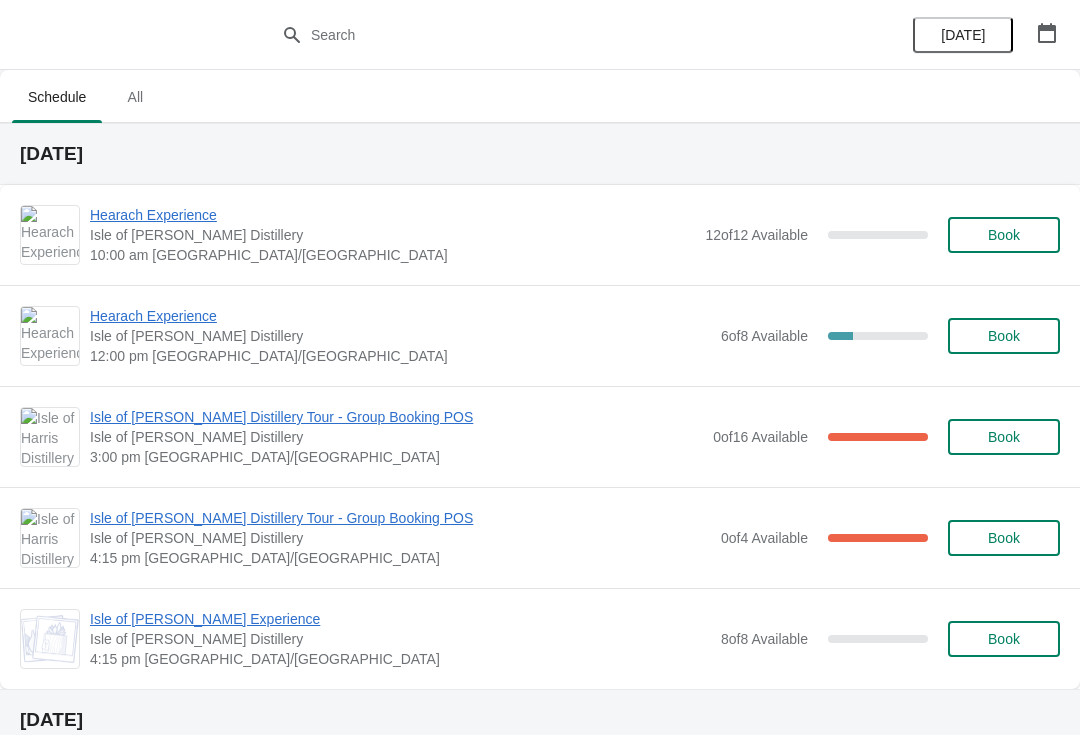 click on "Isle of [PERSON_NAME] Distillery Tour - Group Booking POS" at bounding box center (400, 518) 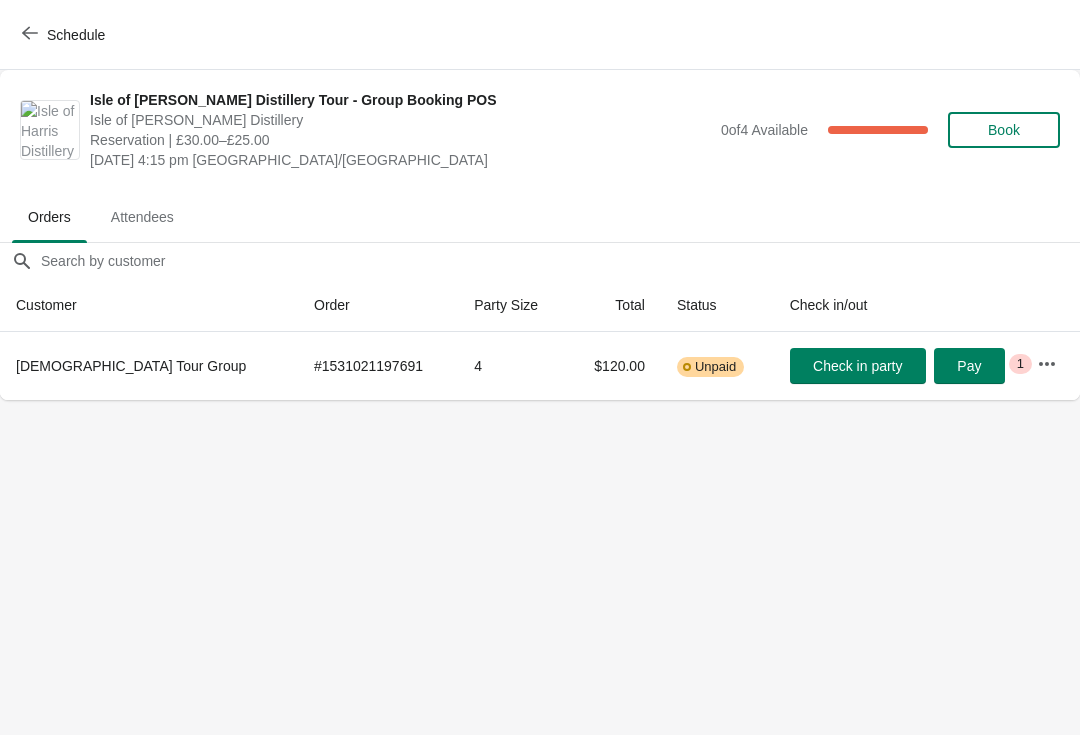 click 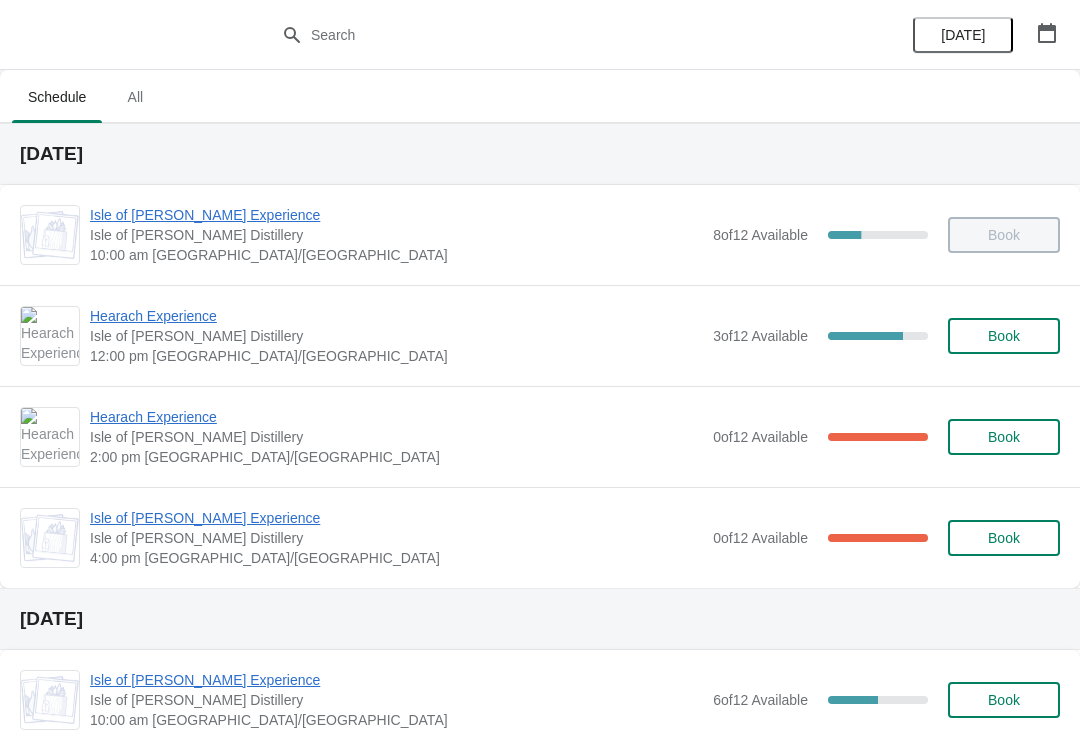 click at bounding box center [1047, 33] 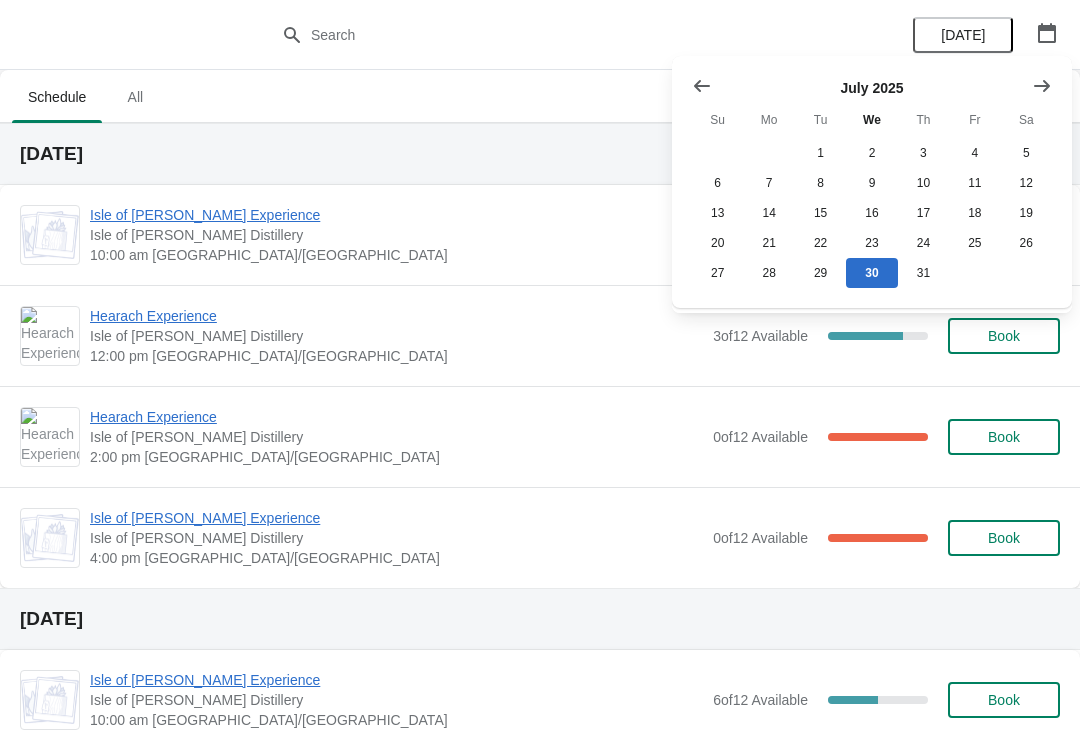 click 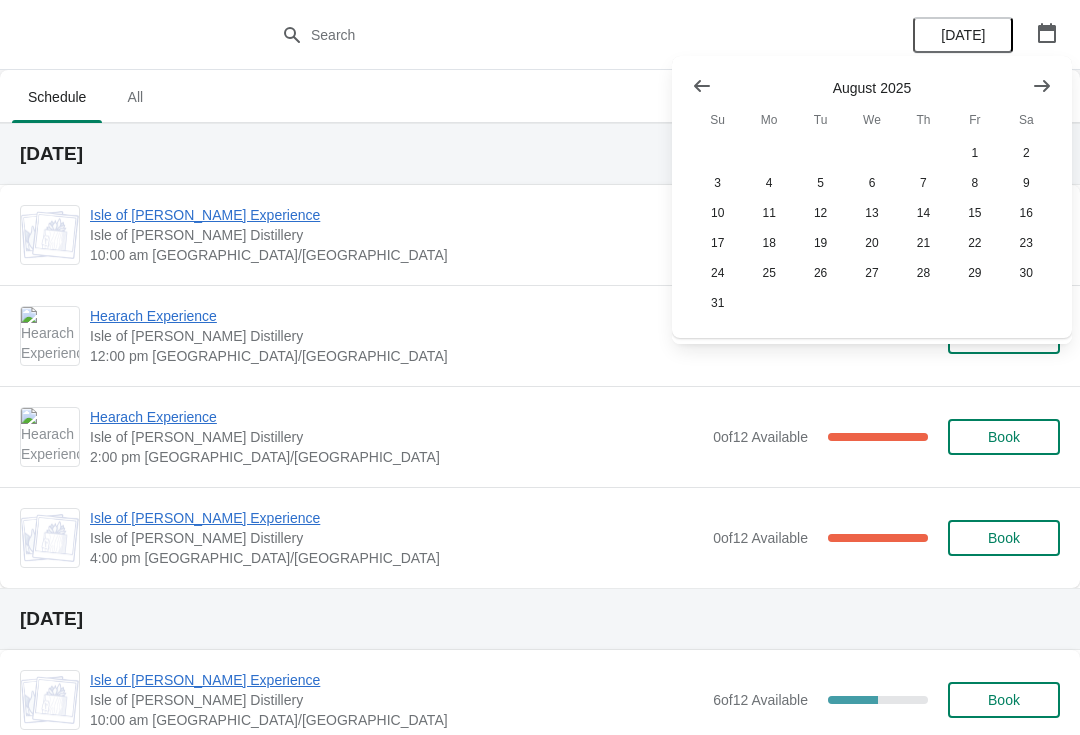 click at bounding box center (1042, 86) 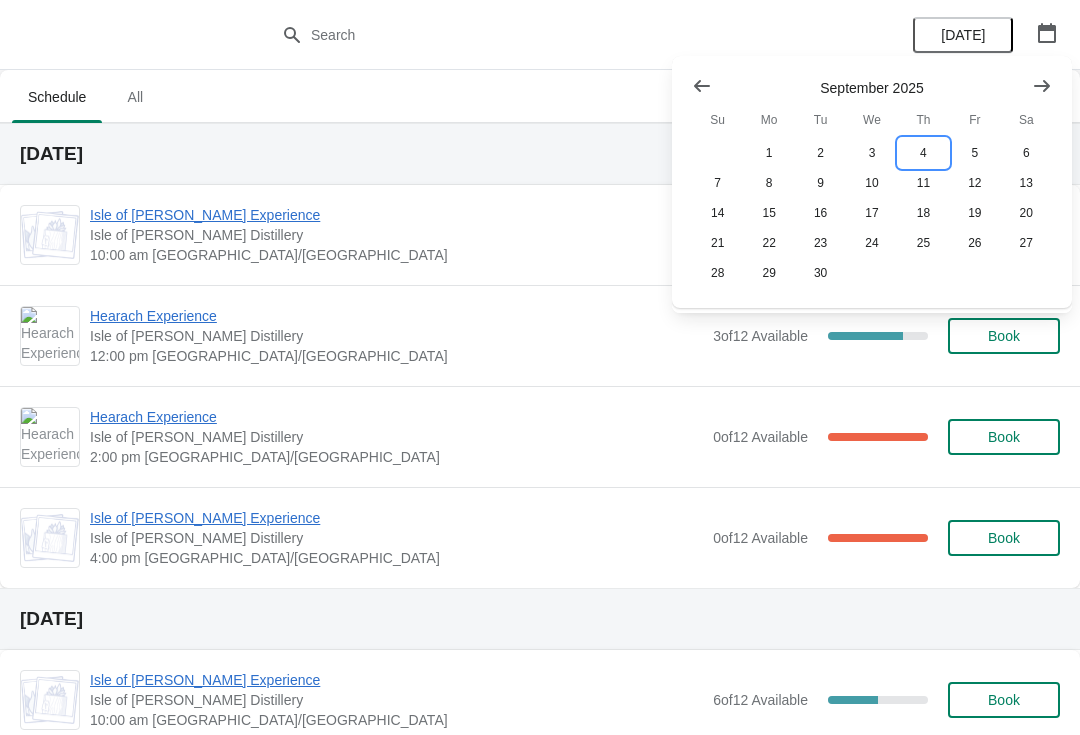 click on "4" at bounding box center (923, 153) 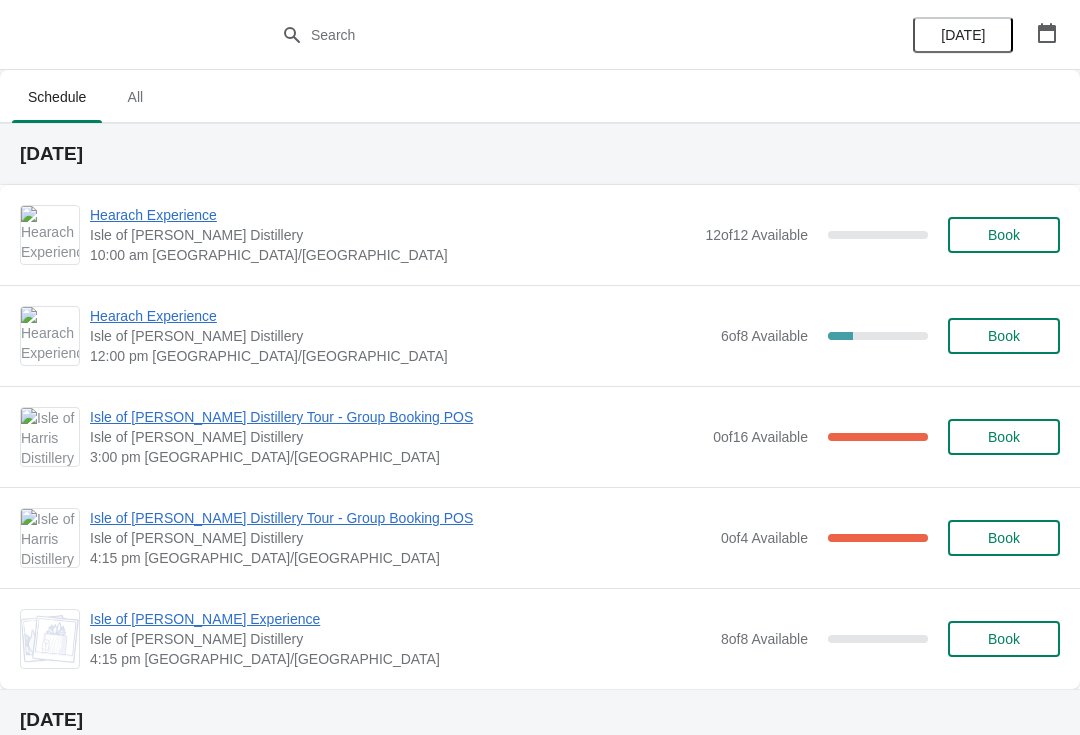 click at bounding box center [1047, 33] 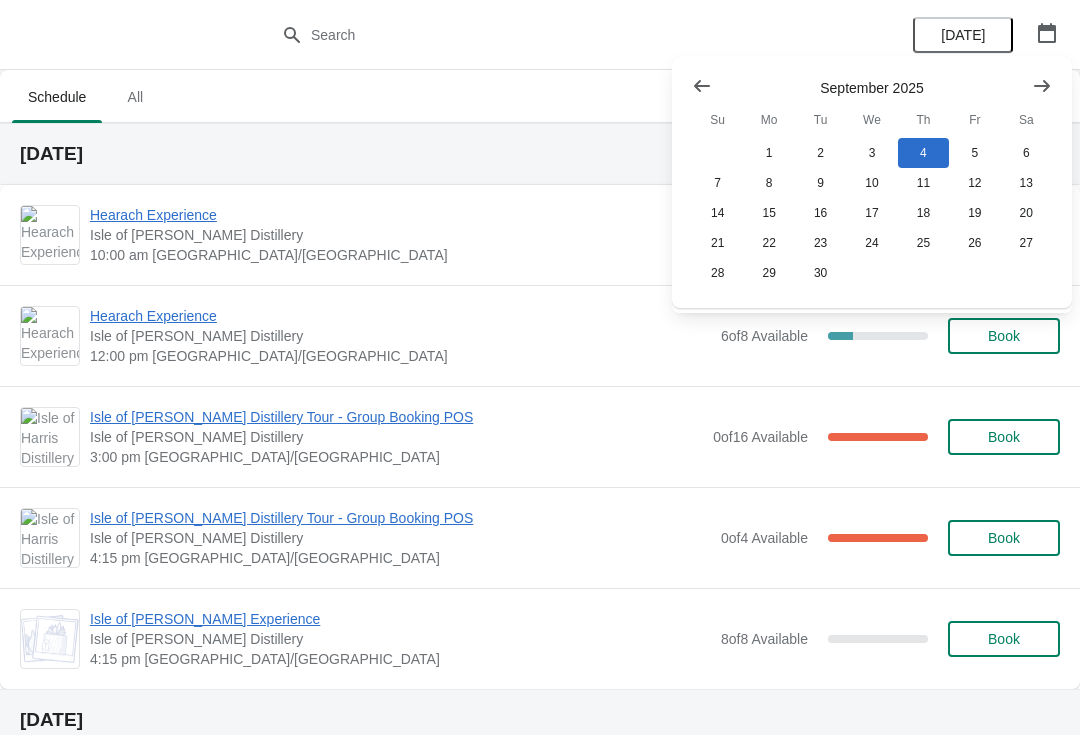 click 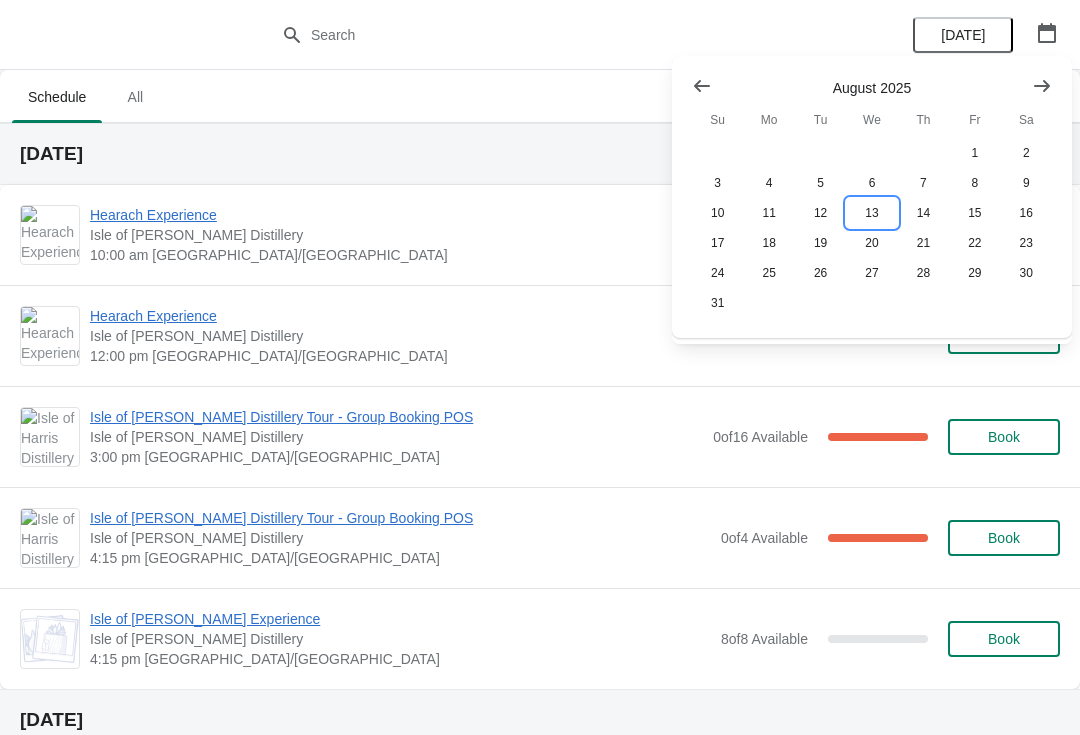 click on "13" at bounding box center [871, 213] 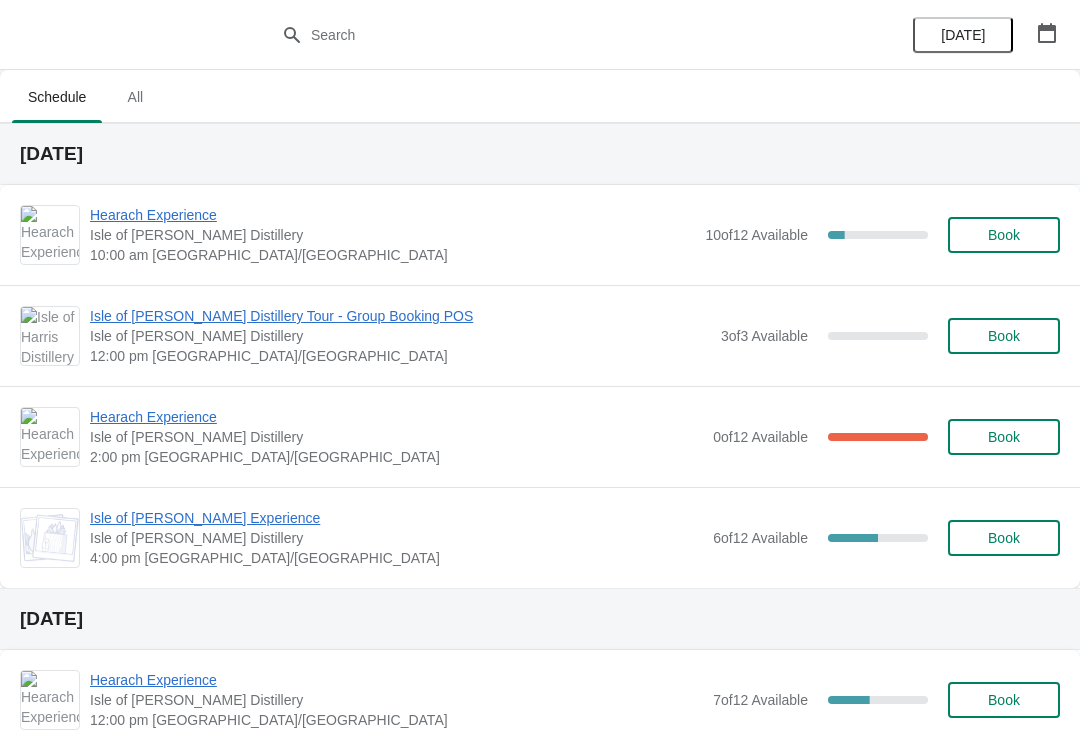 click on "Book" at bounding box center (1004, 336) 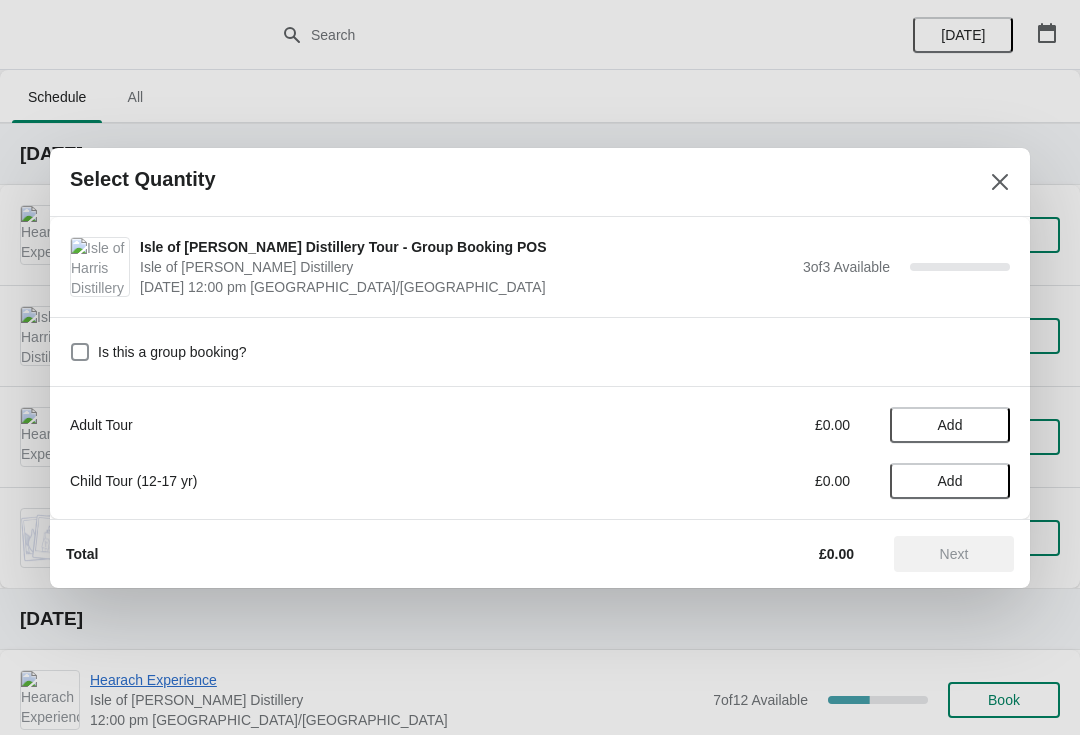 click on "Add" at bounding box center (950, 425) 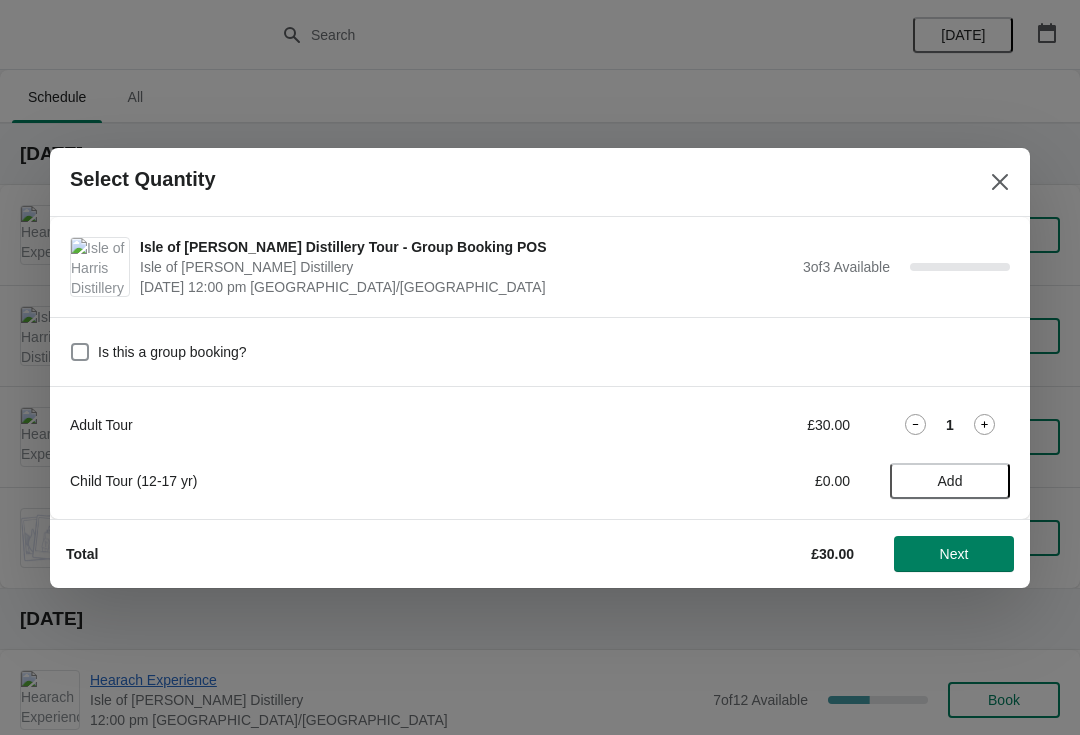 click 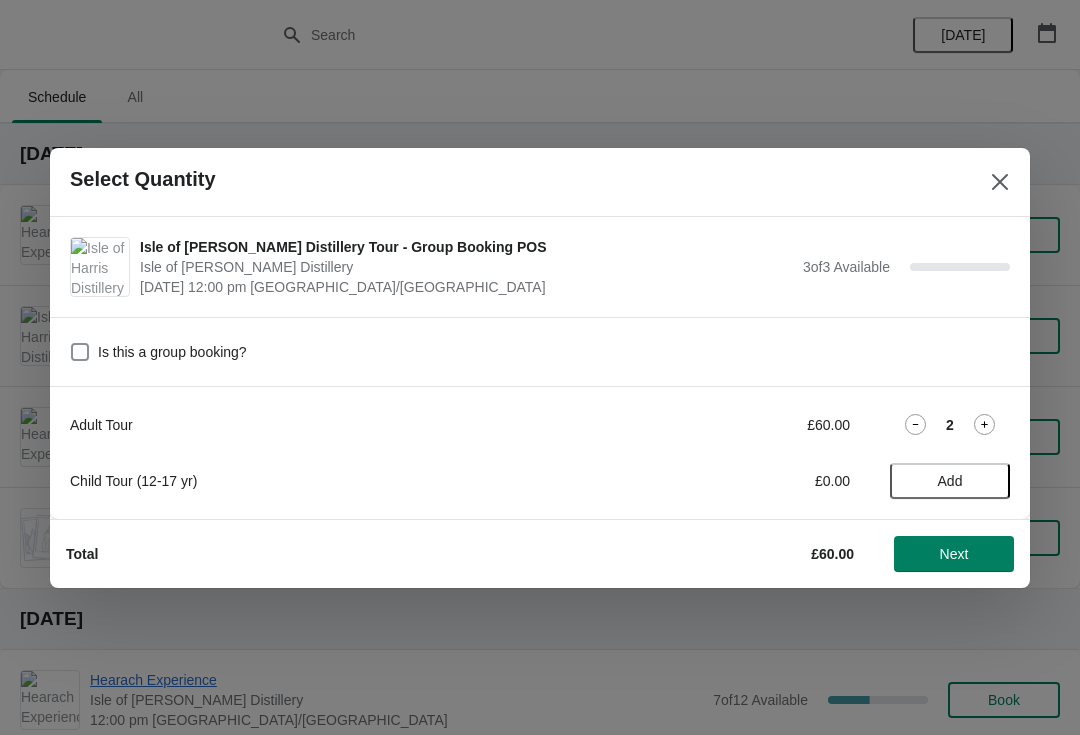click 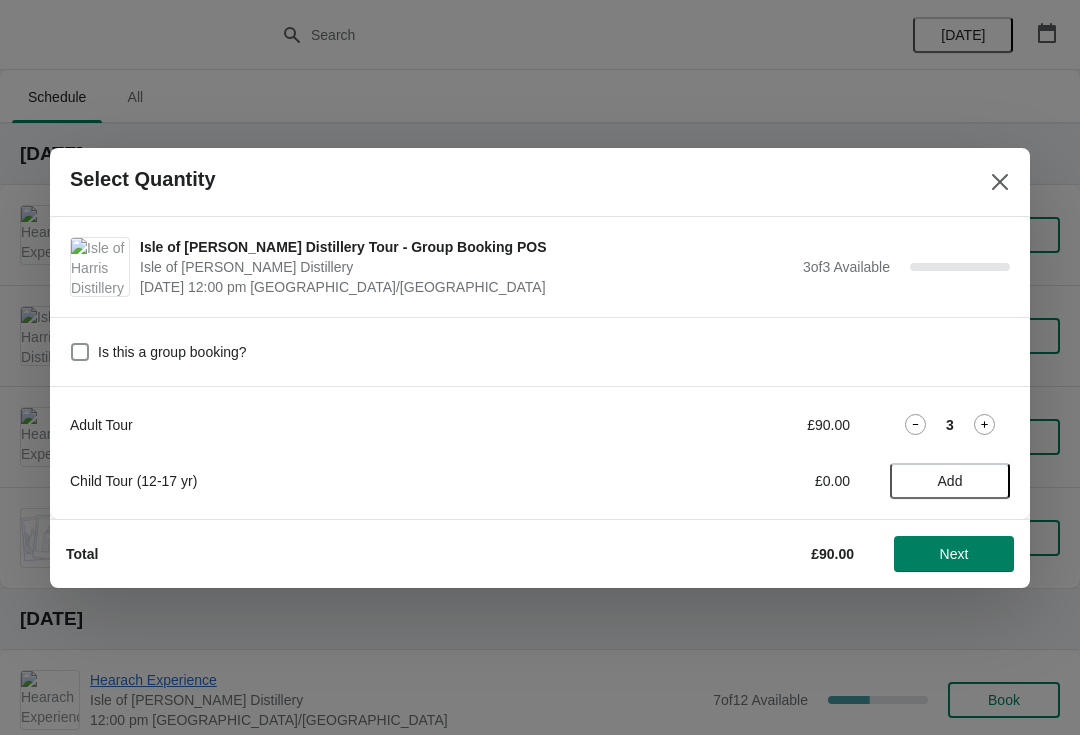 click on "Next" at bounding box center (954, 554) 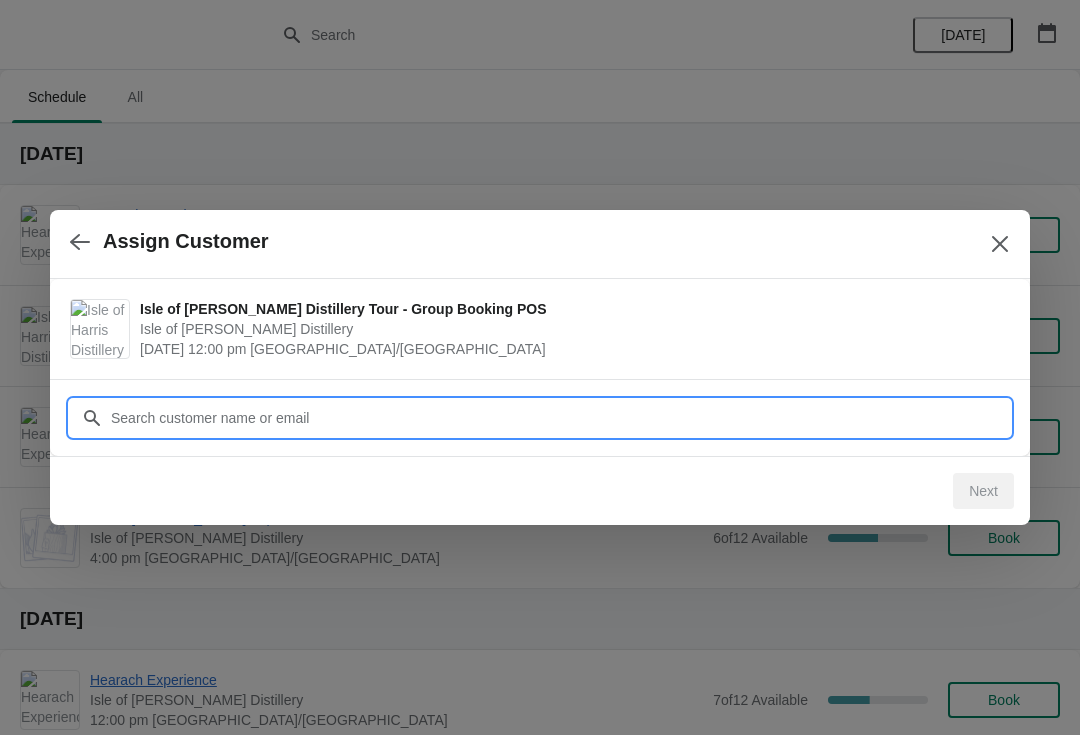 click on "Customer" at bounding box center (560, 418) 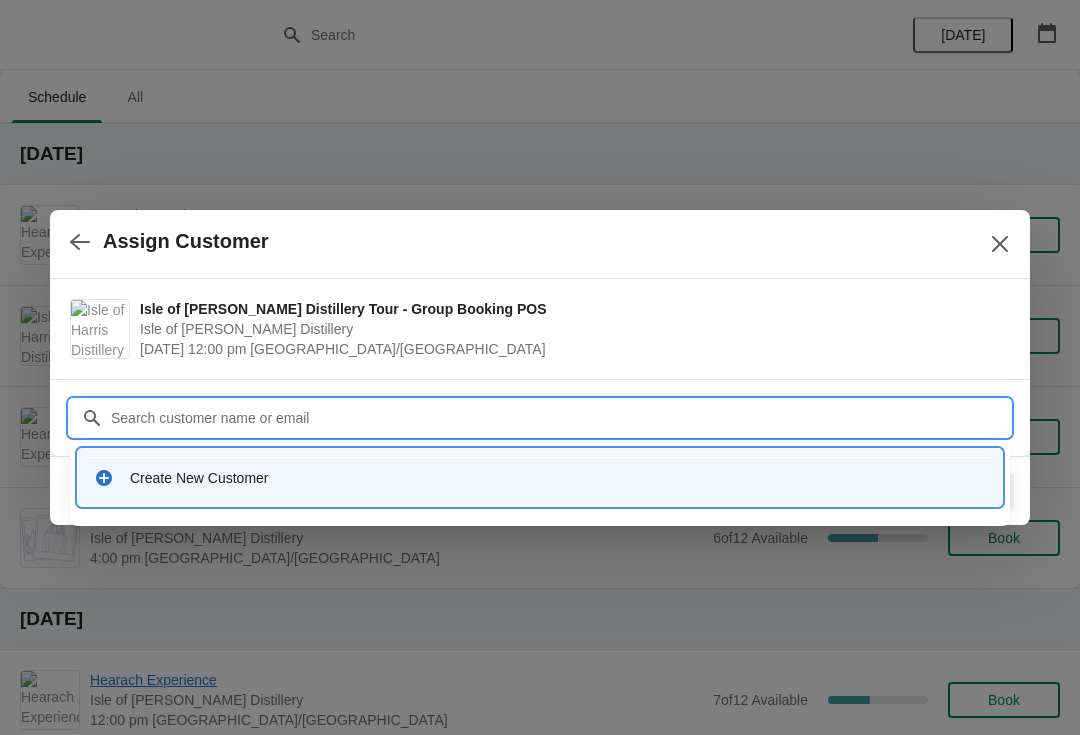 click on "Create New Customer" at bounding box center [558, 478] 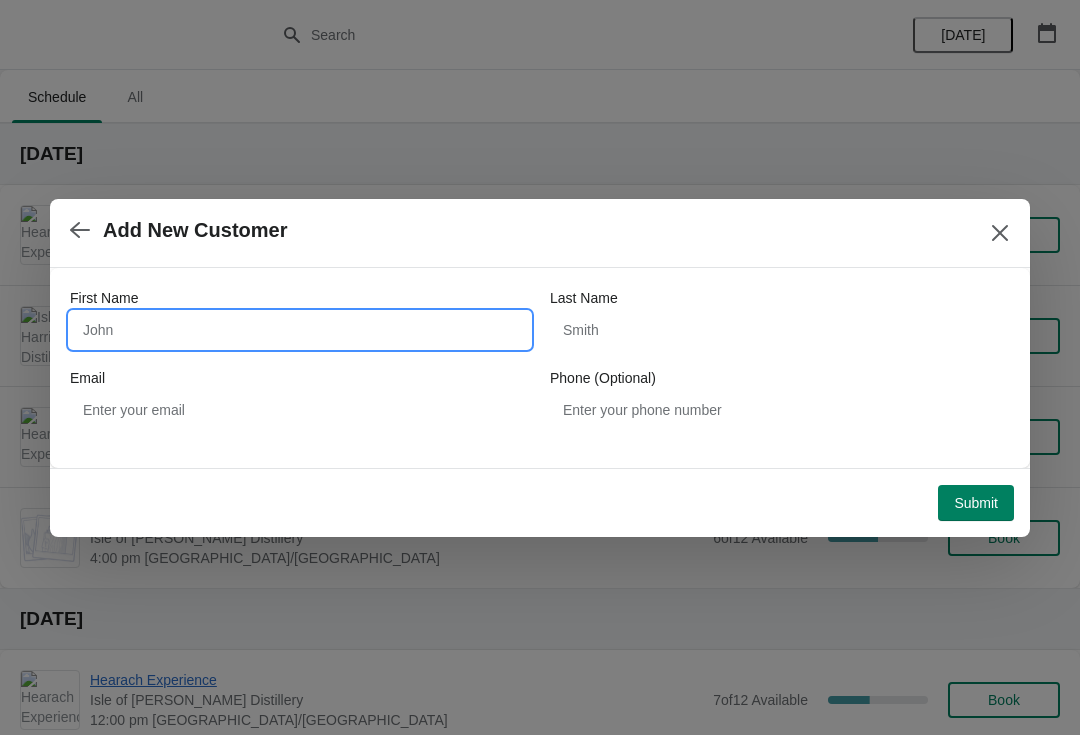 click on "First Name" at bounding box center [300, 330] 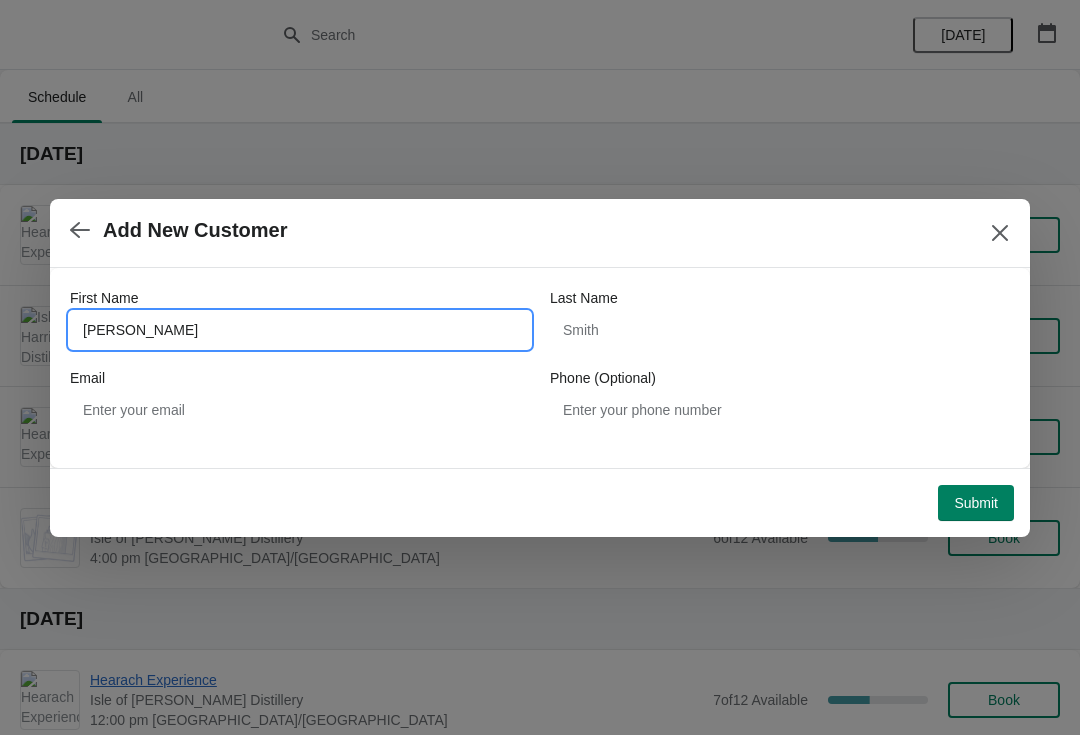 type on "Jennifer" 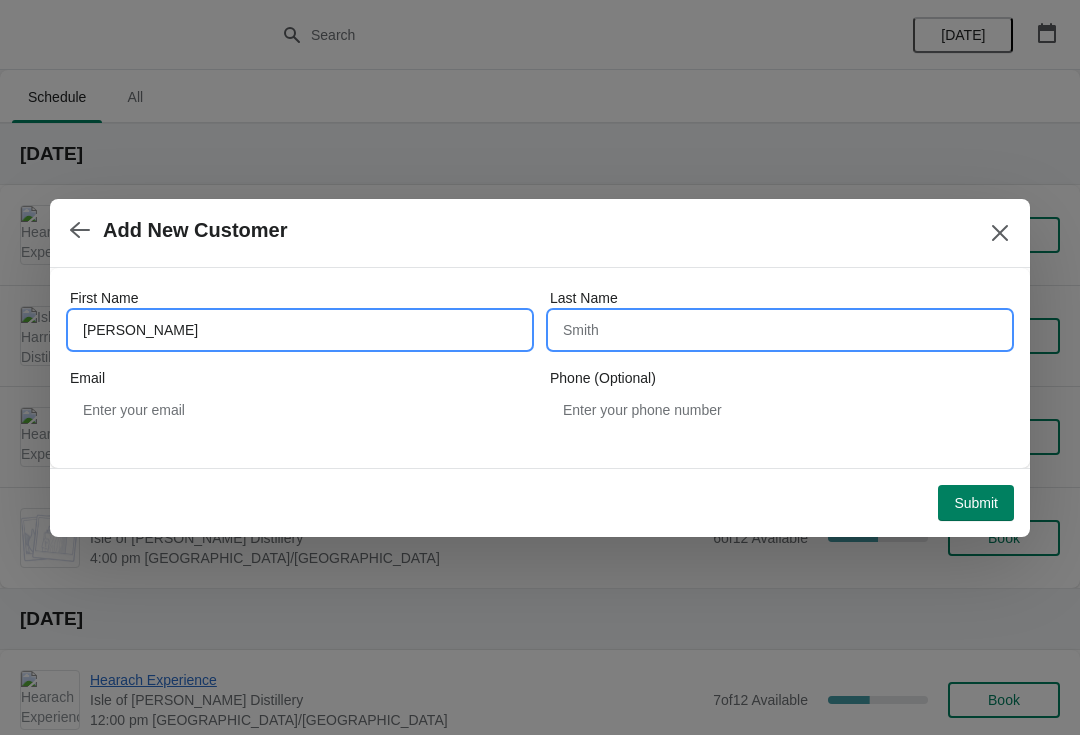 click on "Last Name" at bounding box center [780, 330] 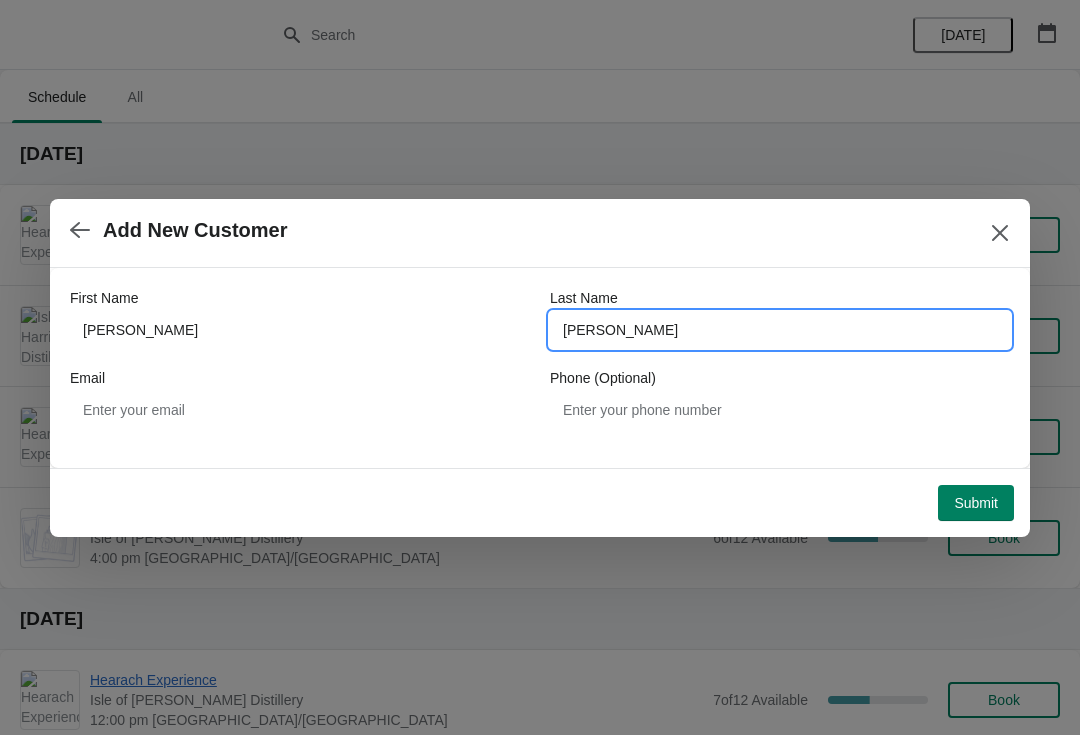 type on "Lewis" 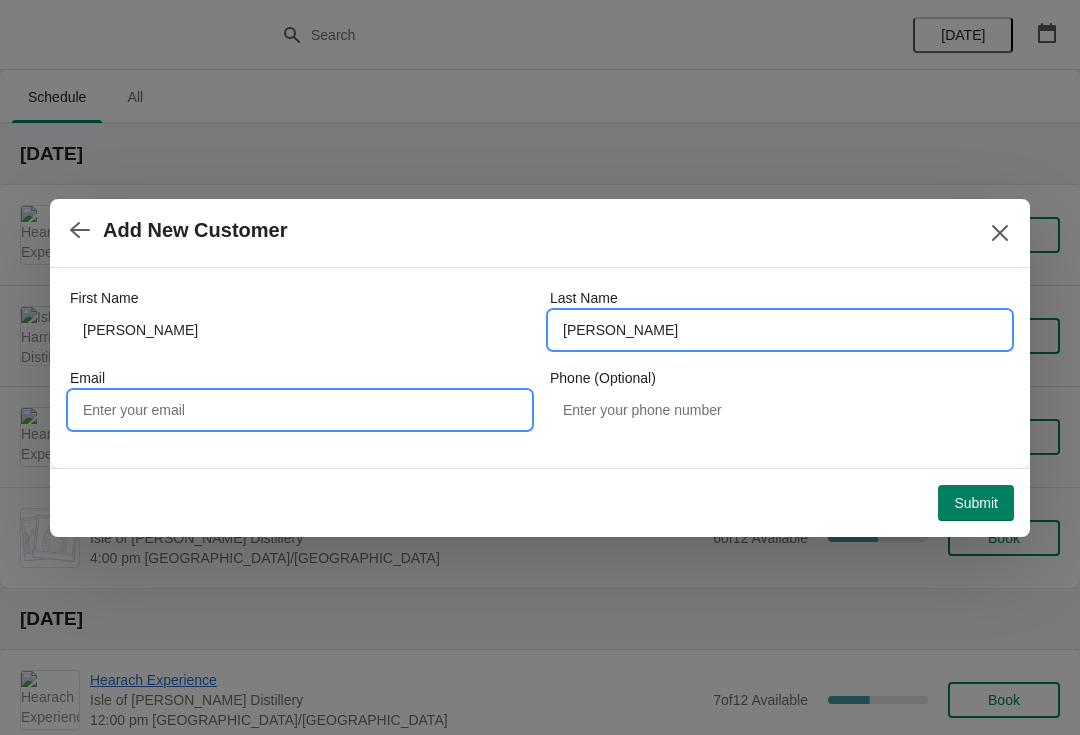 click on "Email" at bounding box center (300, 410) 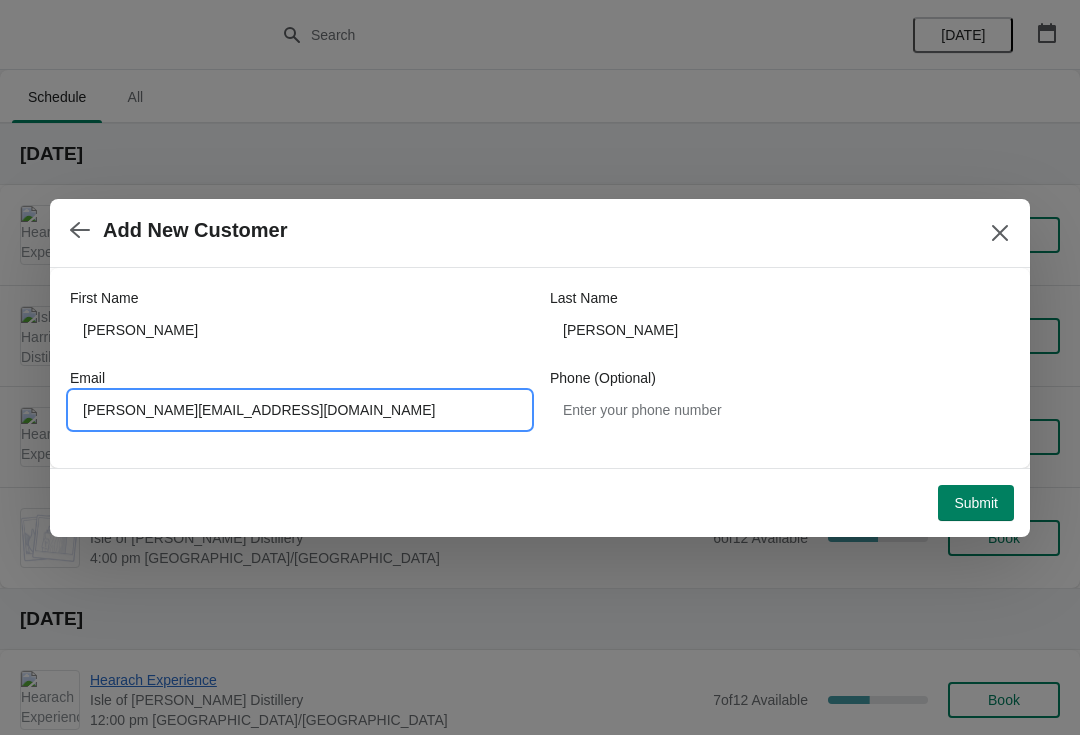 type on "Simon@harrisdistillery.com" 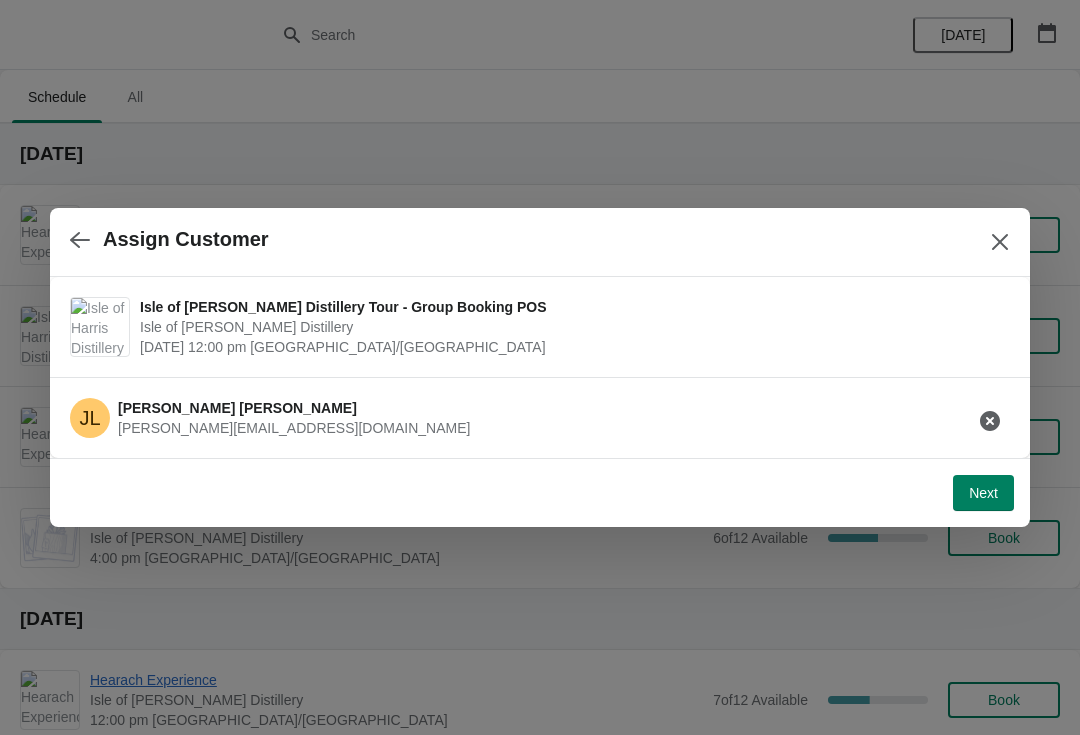 click on "Next" at bounding box center (983, 493) 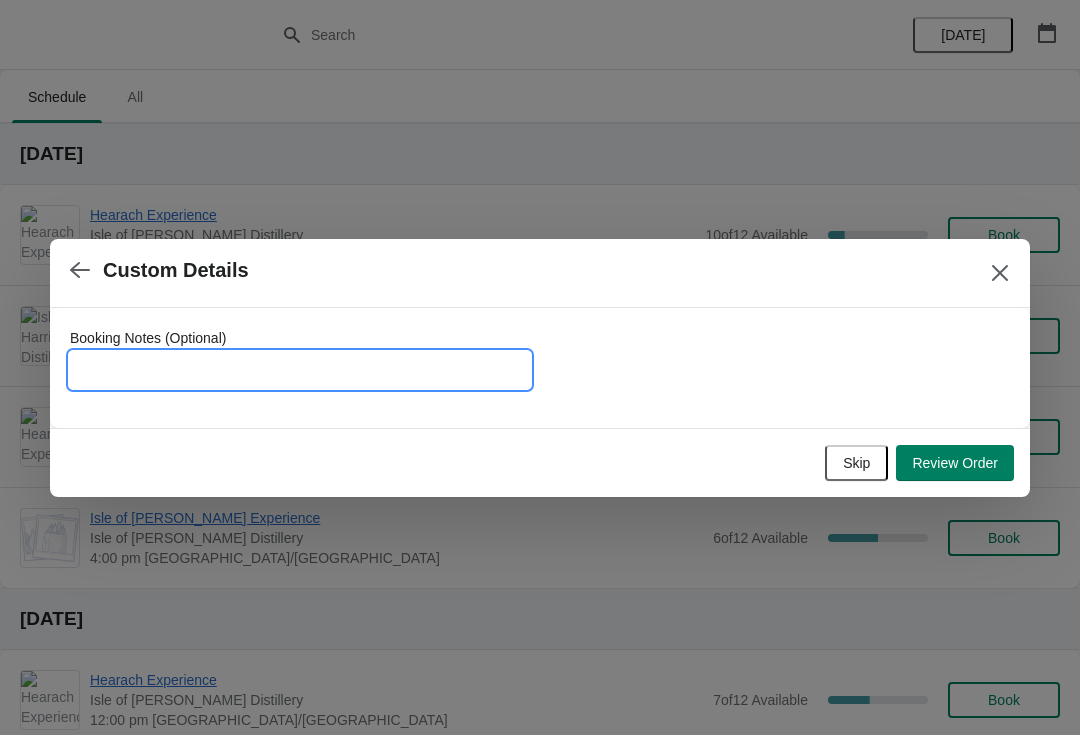 click on "Booking Notes (Optional)" at bounding box center (300, 370) 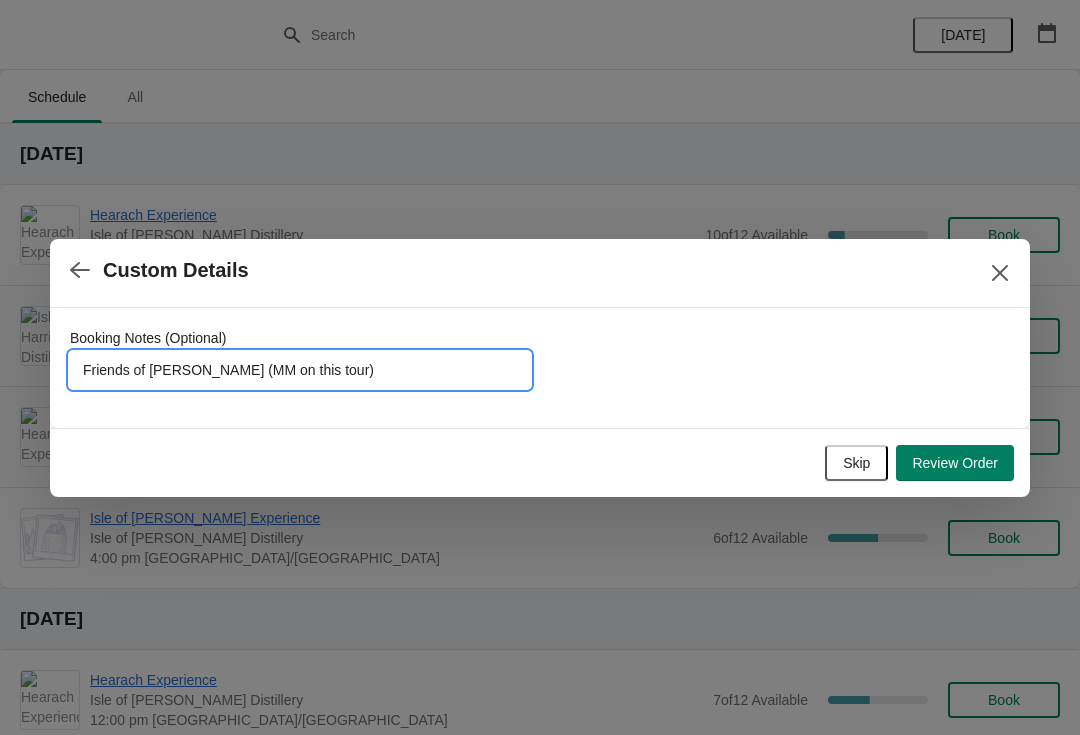 type on "Friends of Simon (MM on this tour)" 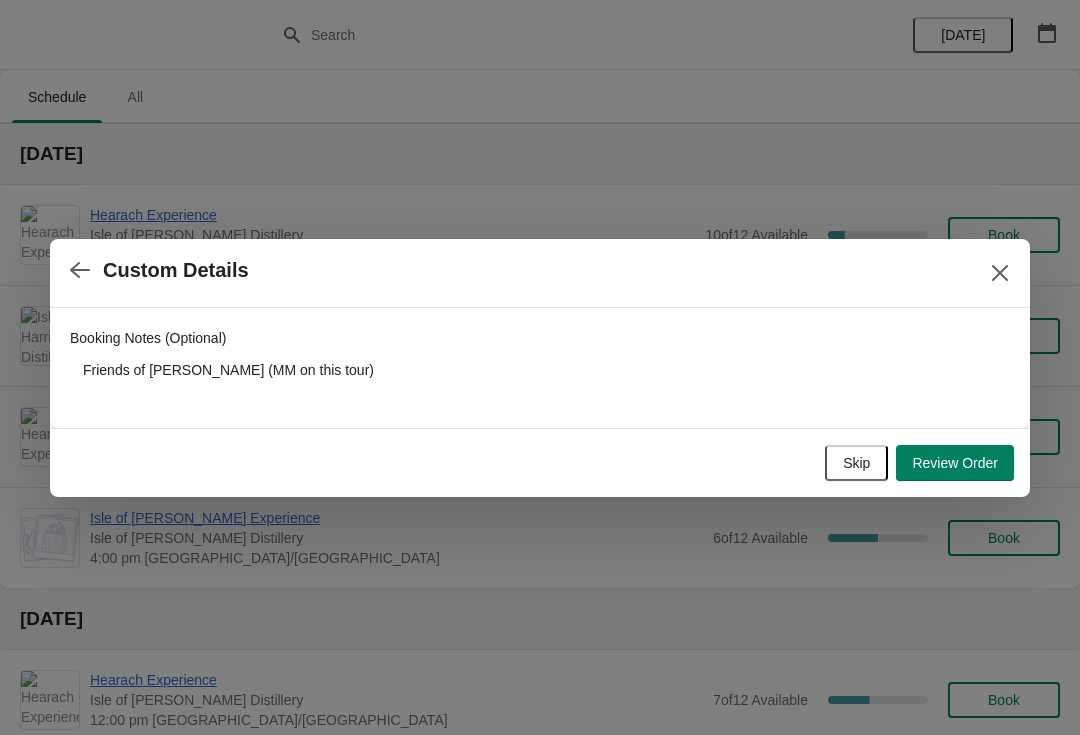 click on "Review Order" at bounding box center [955, 463] 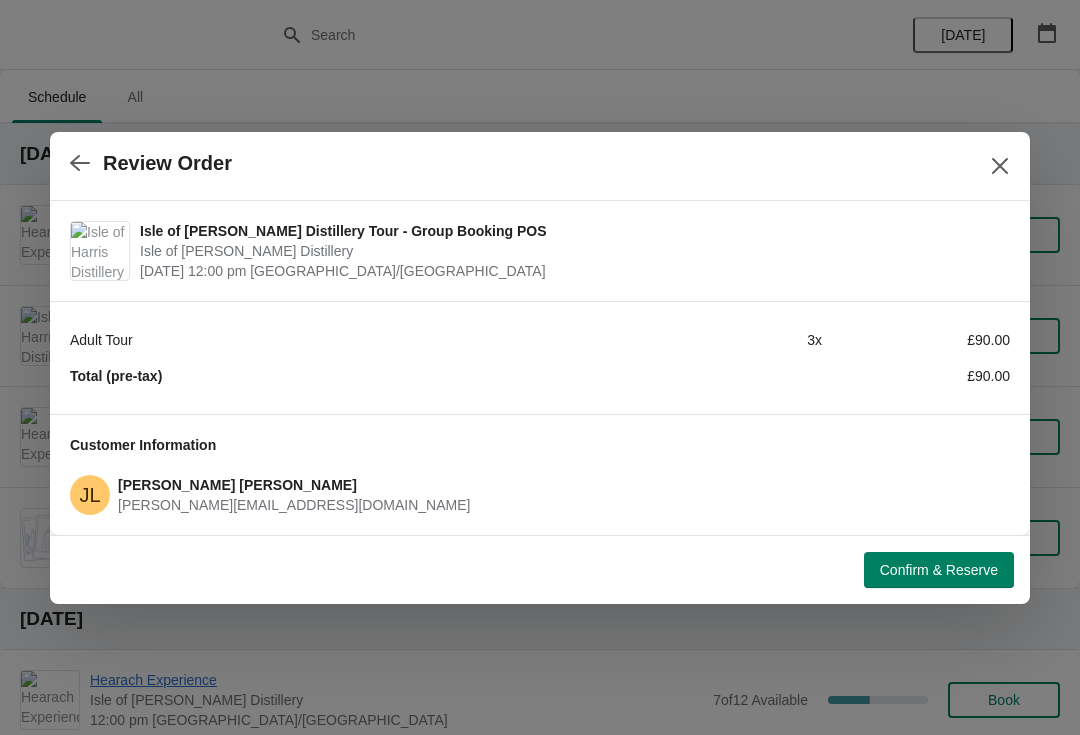 click on "Confirm & Reserve" at bounding box center (939, 570) 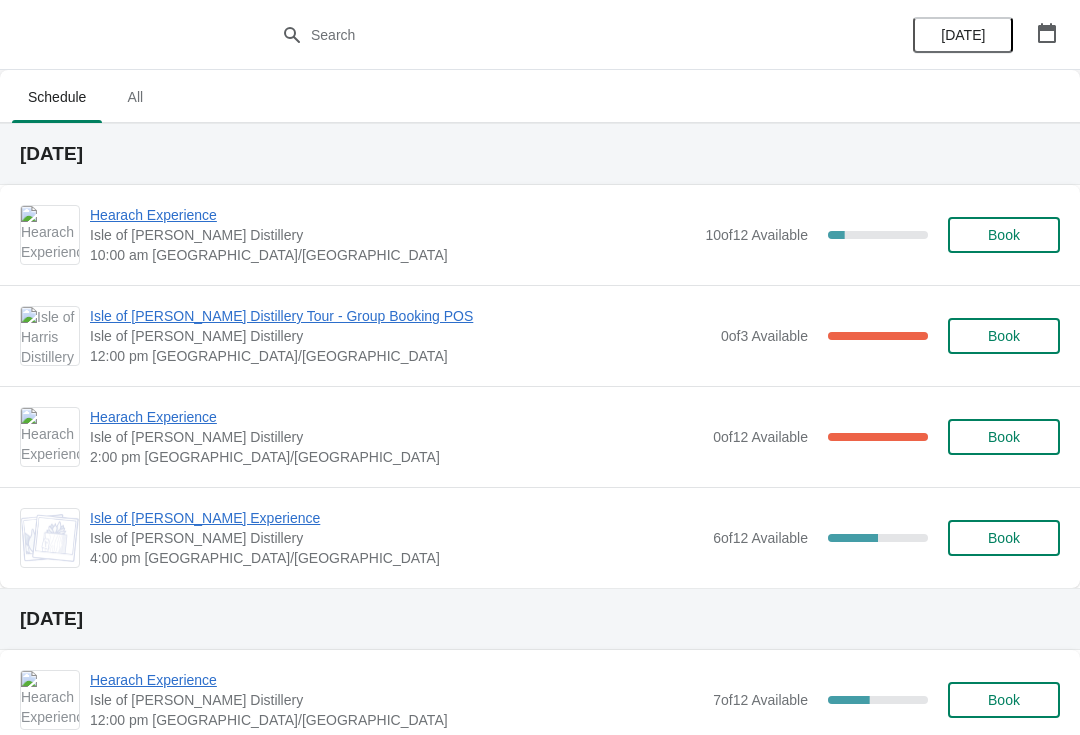 click on "Book" at bounding box center (1004, 336) 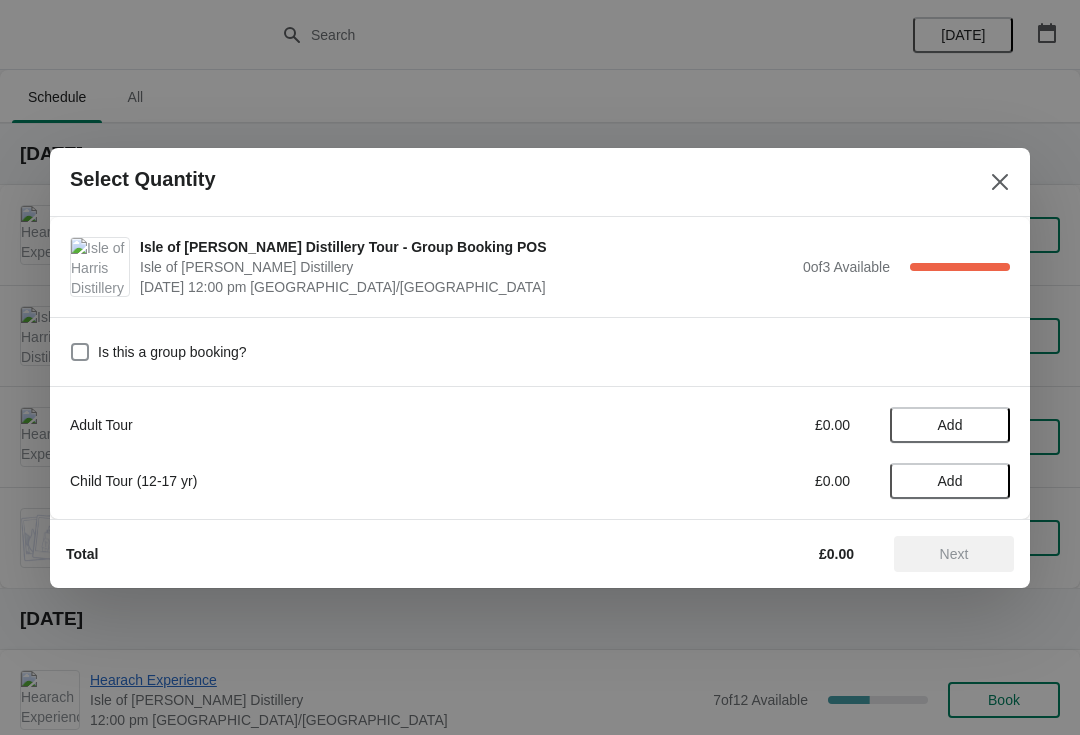 click 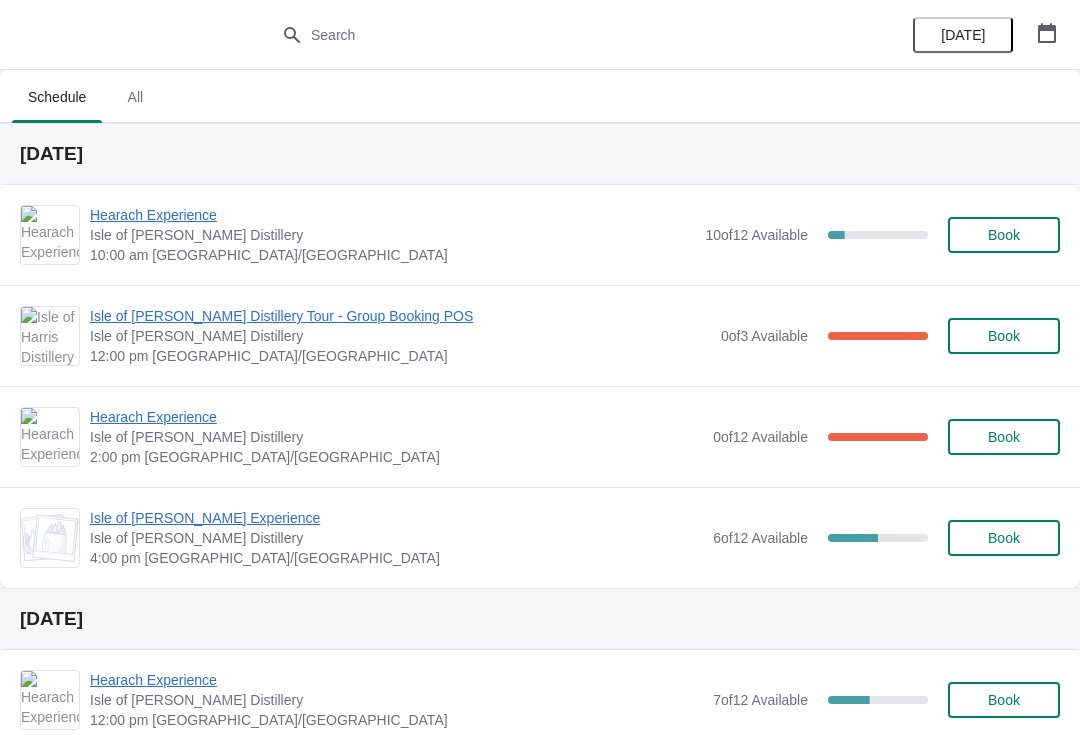 click on "Isle of [PERSON_NAME] Distillery Tour - Group Booking POS" at bounding box center (400, 316) 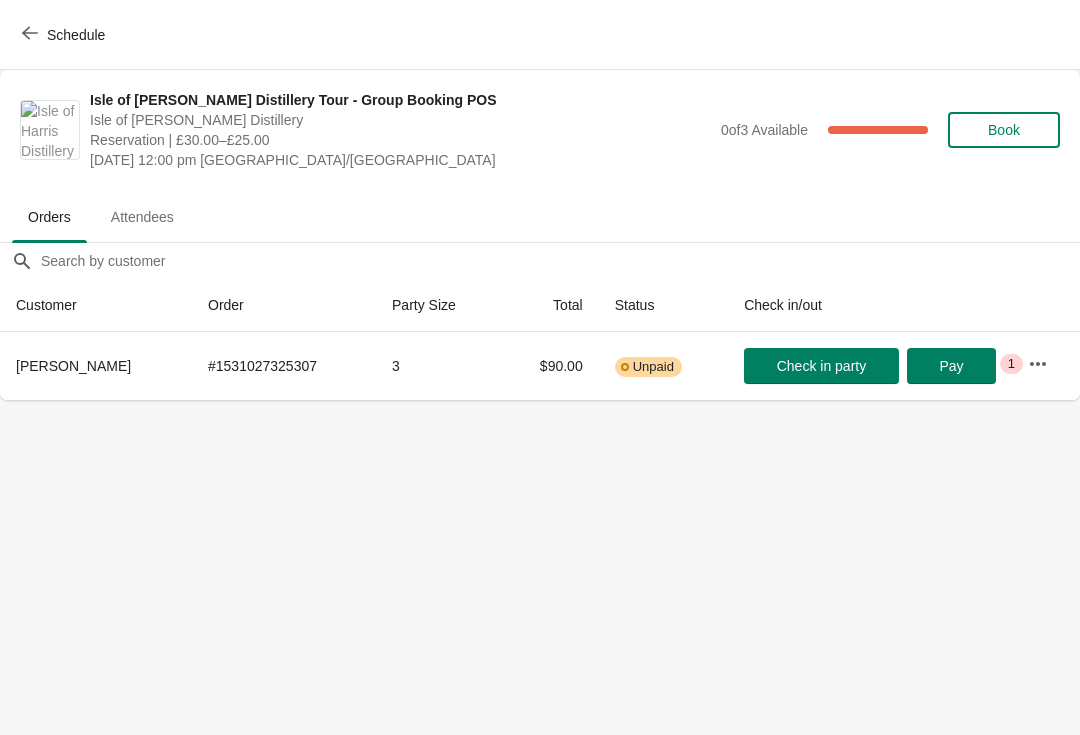 click on "Pay" at bounding box center [951, 366] 